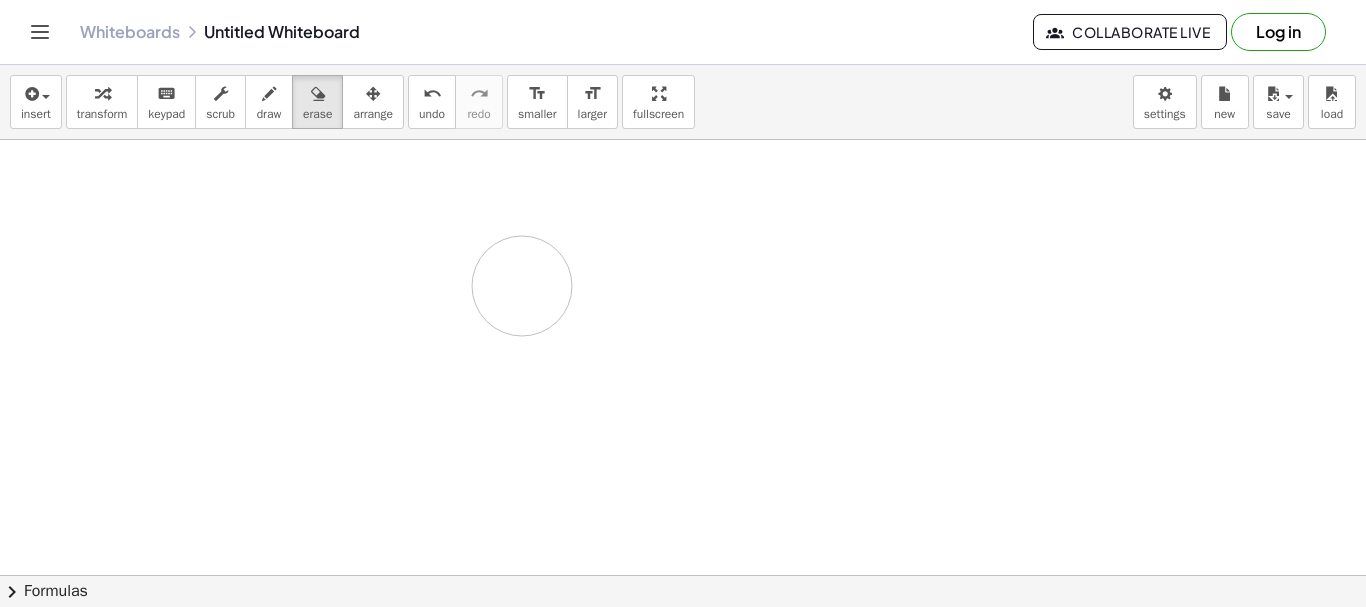 scroll, scrollTop: 0, scrollLeft: 0, axis: both 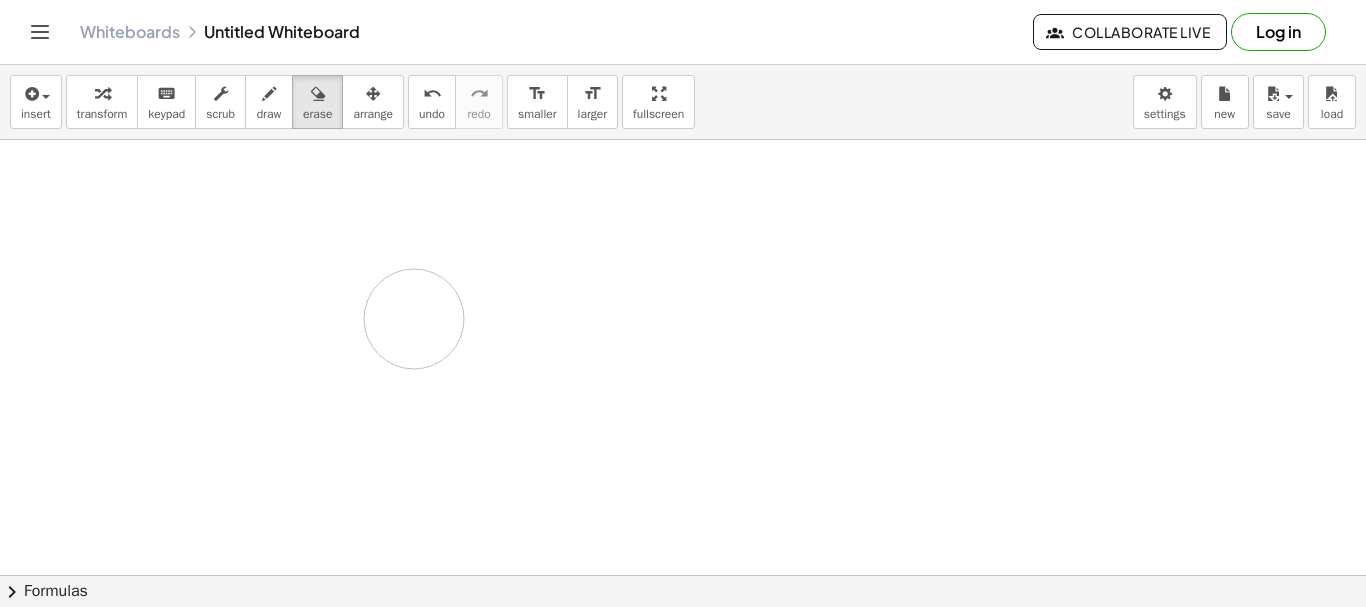 click at bounding box center [683, 640] 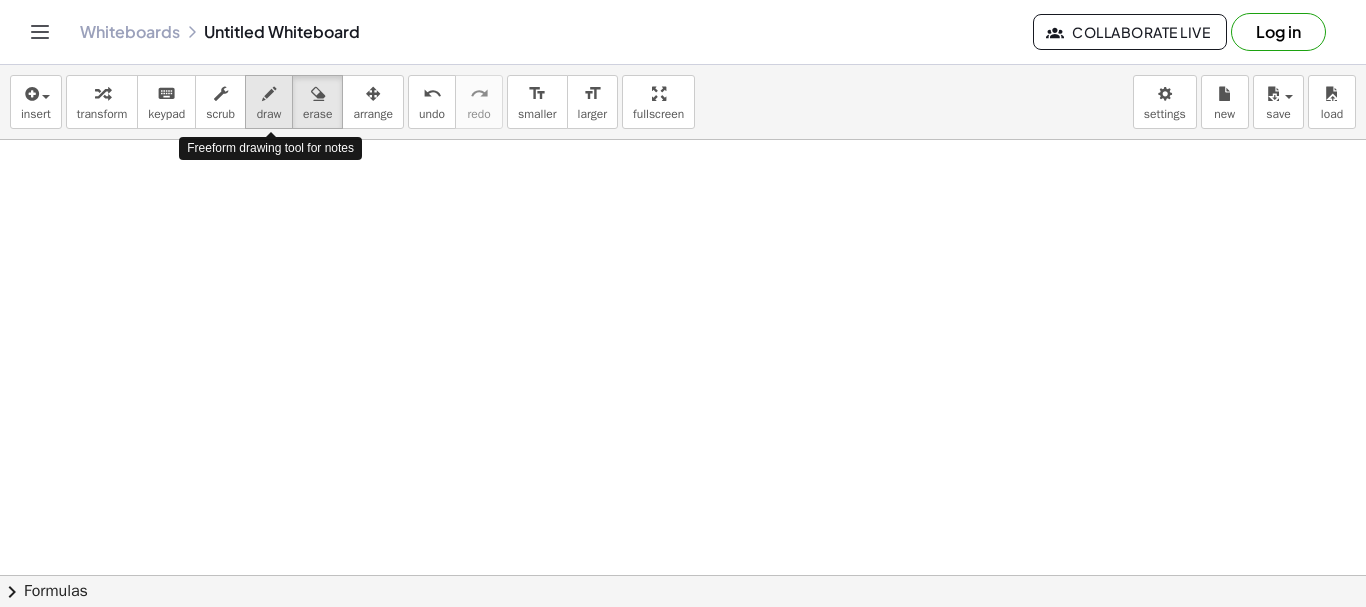 click on "draw" at bounding box center [269, 114] 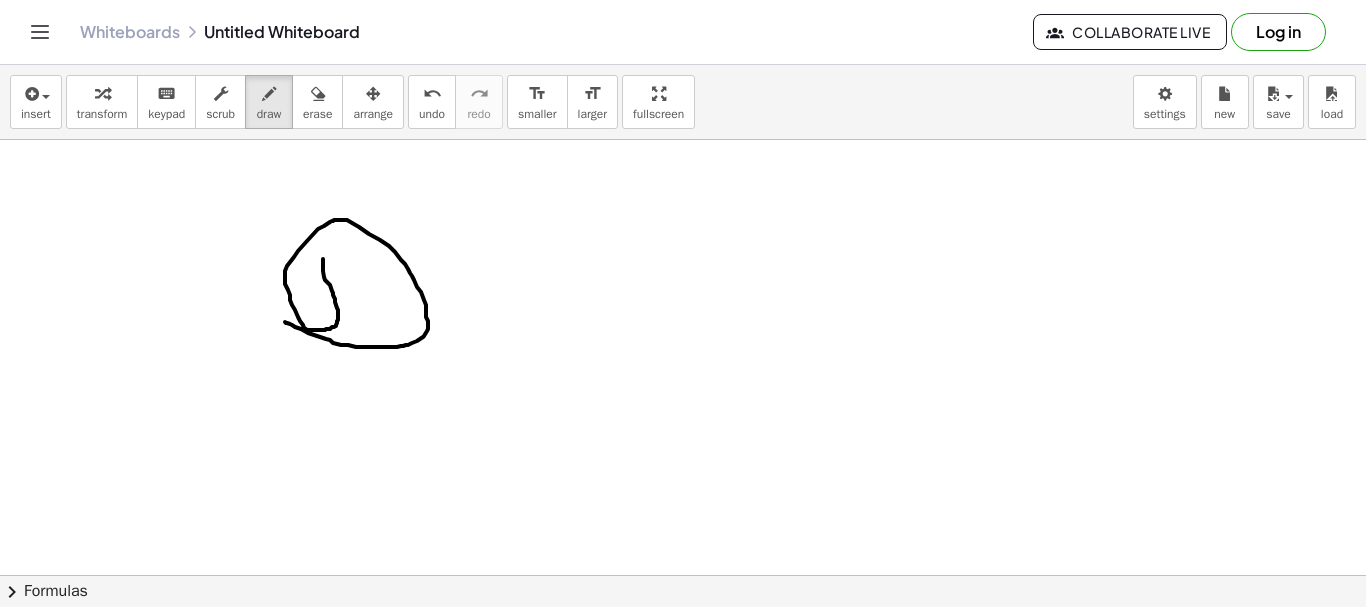 drag, startPoint x: 323, startPoint y: 260, endPoint x: 372, endPoint y: 323, distance: 79.81228 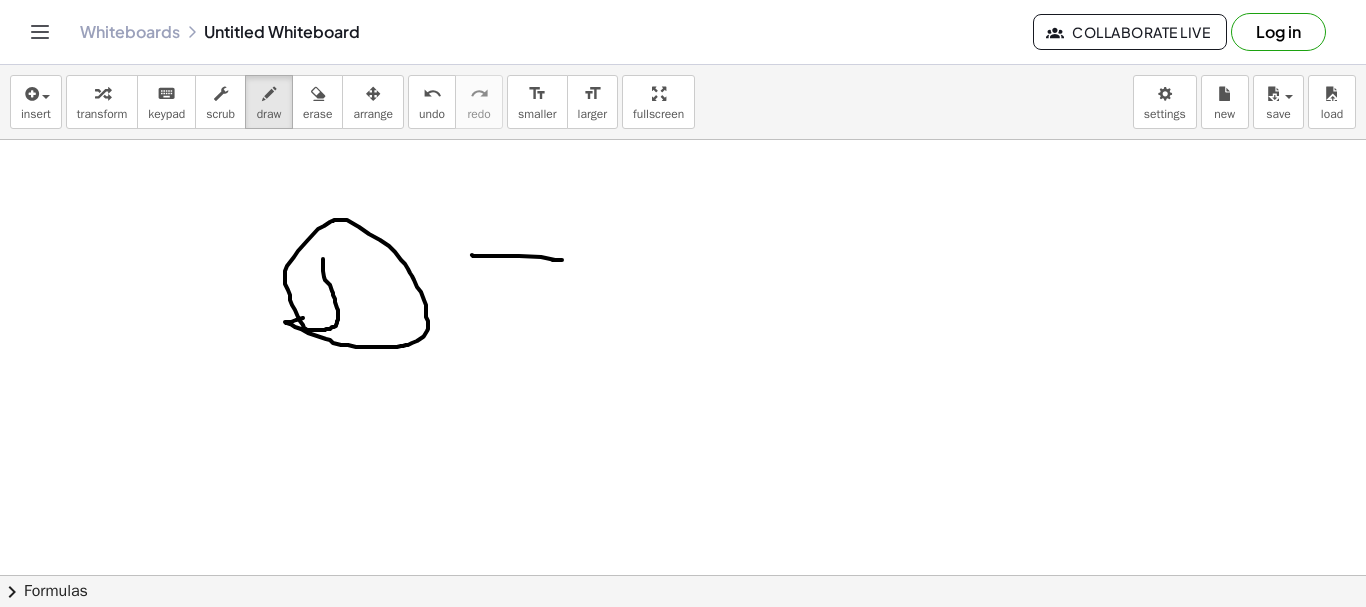 drag, startPoint x: 472, startPoint y: 255, endPoint x: 504, endPoint y: 270, distance: 35.341194 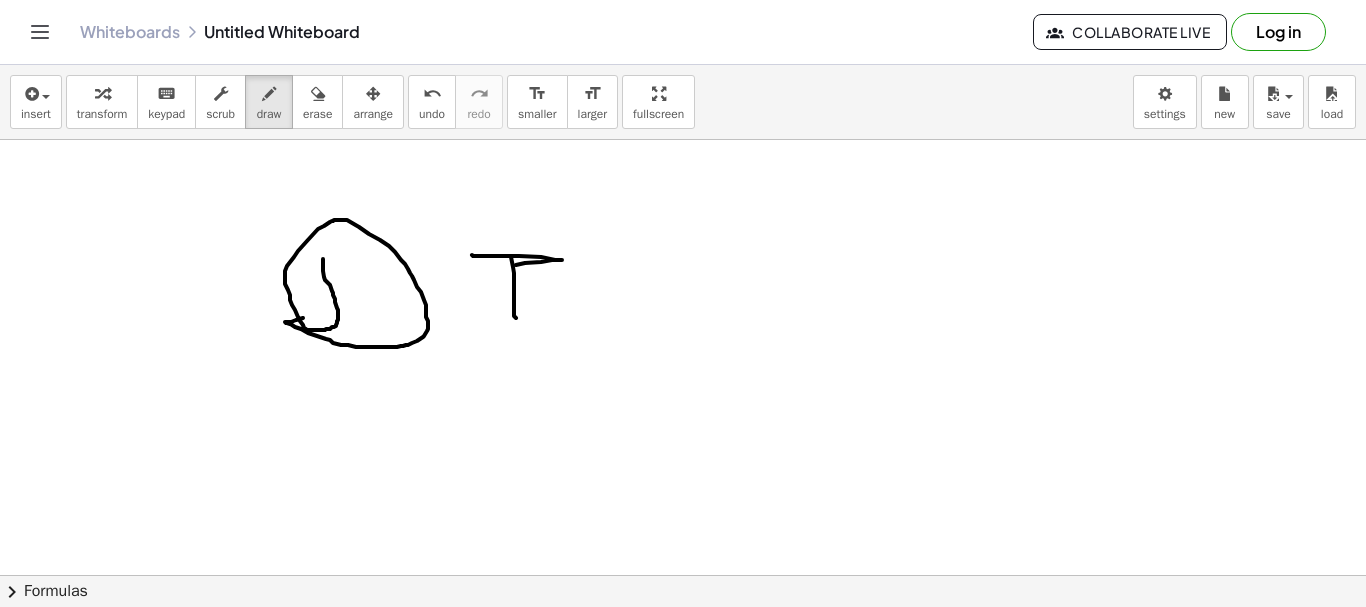 drag, startPoint x: 509, startPoint y: 256, endPoint x: 522, endPoint y: 305, distance: 50.695168 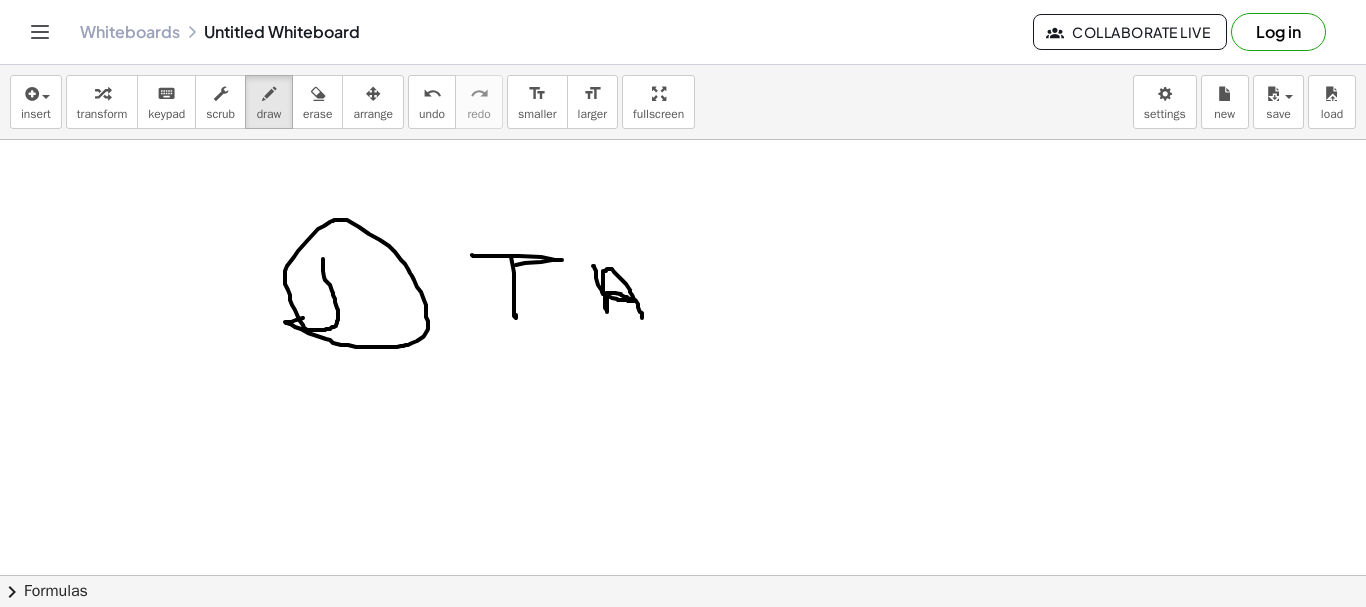 drag, startPoint x: 593, startPoint y: 266, endPoint x: 642, endPoint y: 313, distance: 67.89698 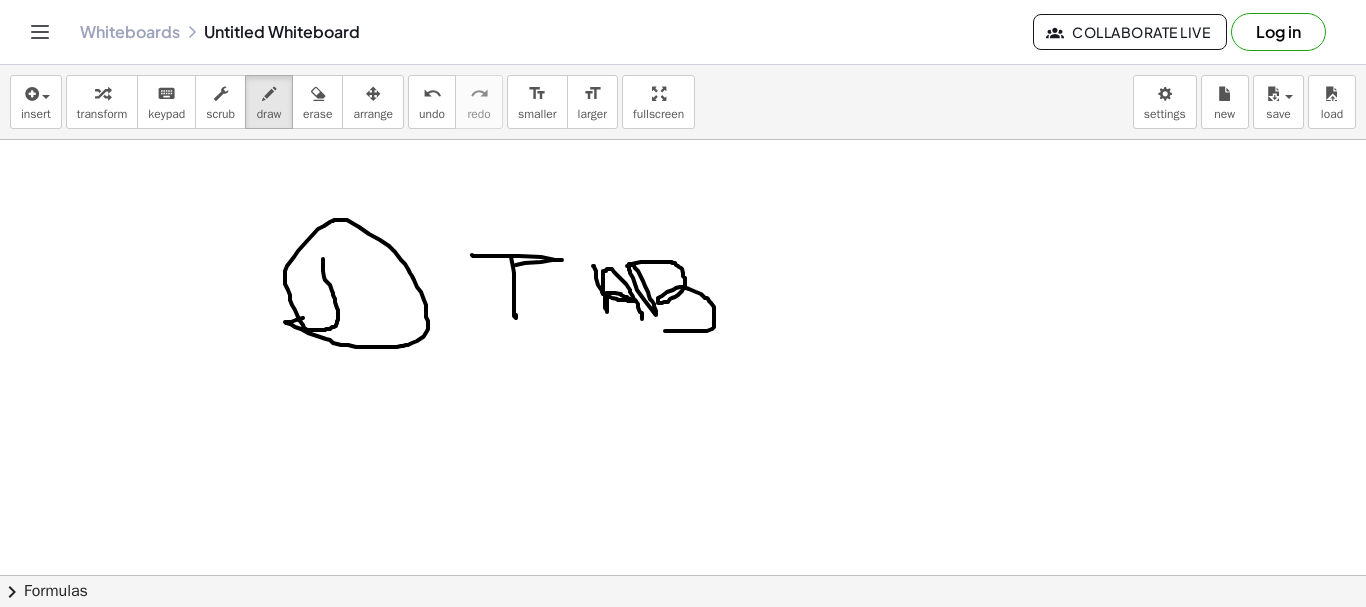 drag, startPoint x: 631, startPoint y: 265, endPoint x: 716, endPoint y: 281, distance: 86.492775 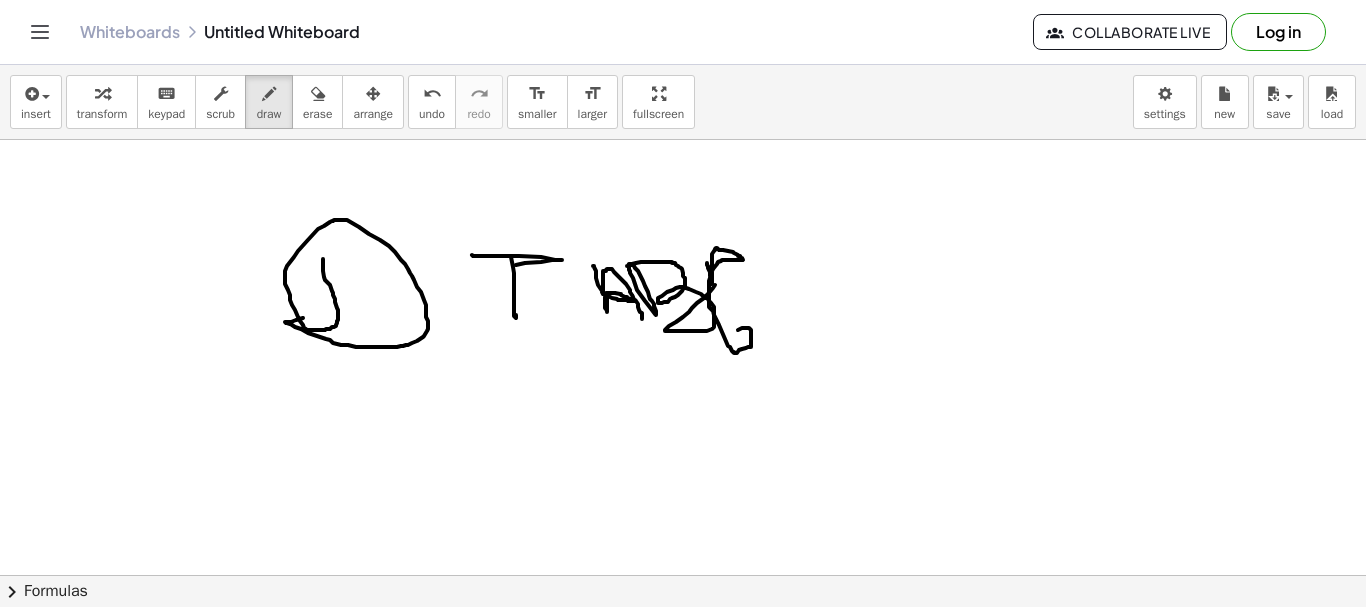 drag, startPoint x: 707, startPoint y: 263, endPoint x: 736, endPoint y: 334, distance: 76.6942 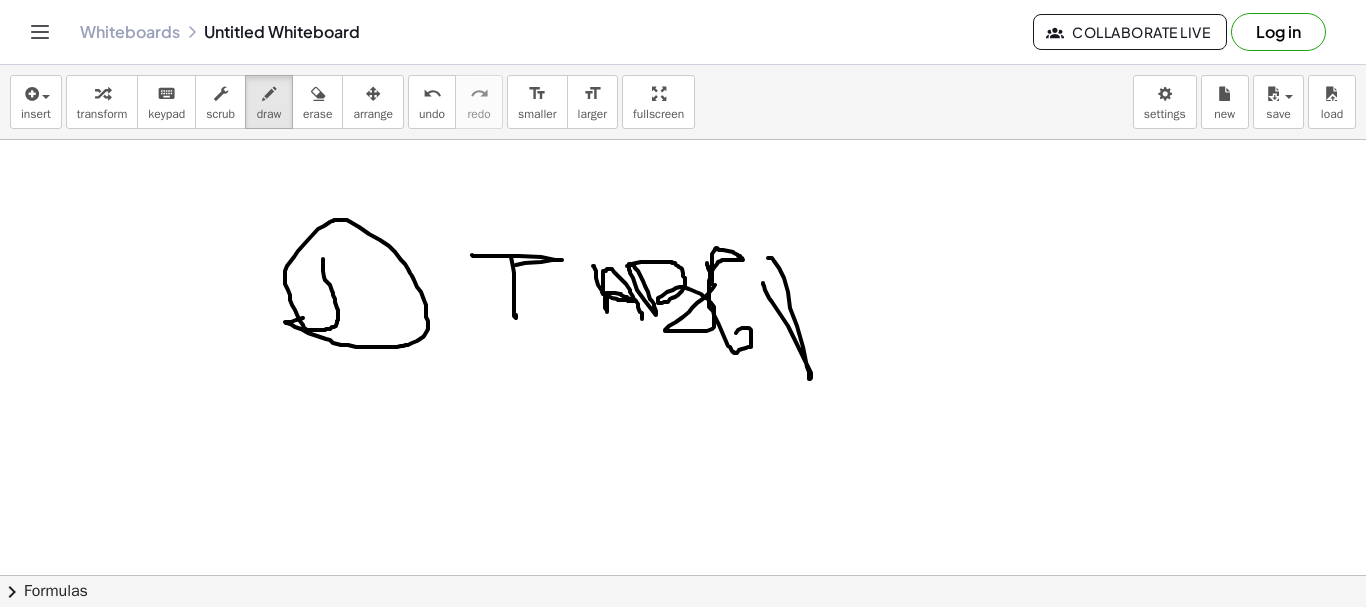 click at bounding box center [683, 640] 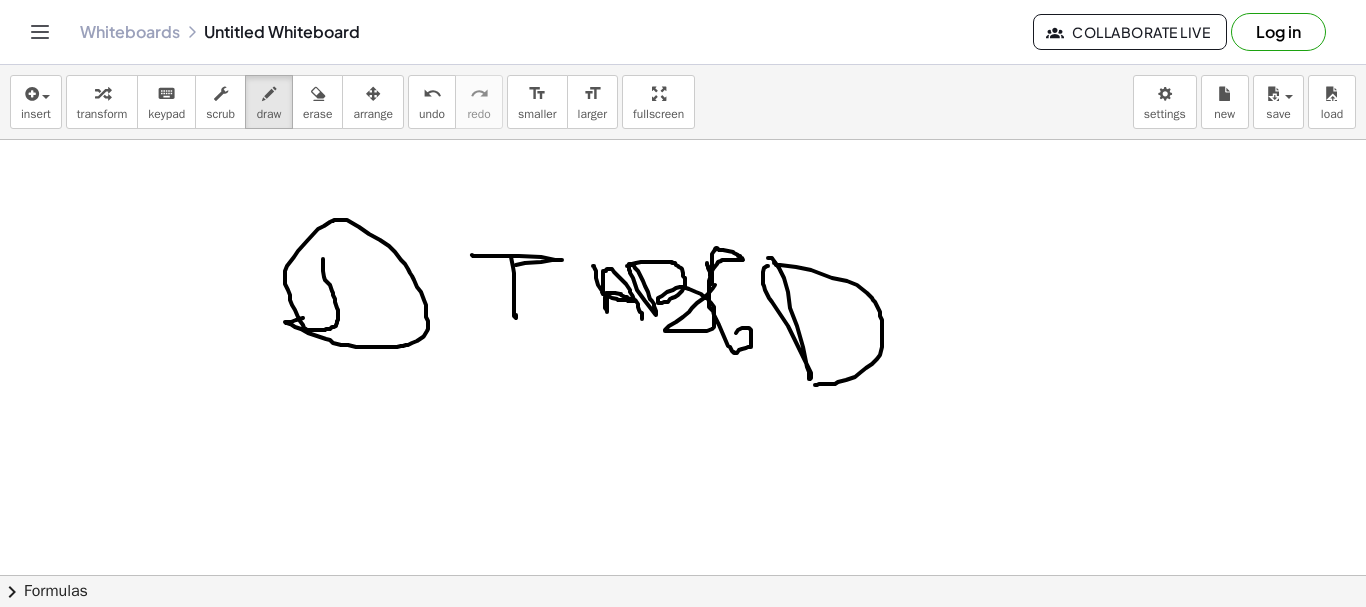 drag, startPoint x: 774, startPoint y: 263, endPoint x: 1095, endPoint y: 293, distance: 322.39883 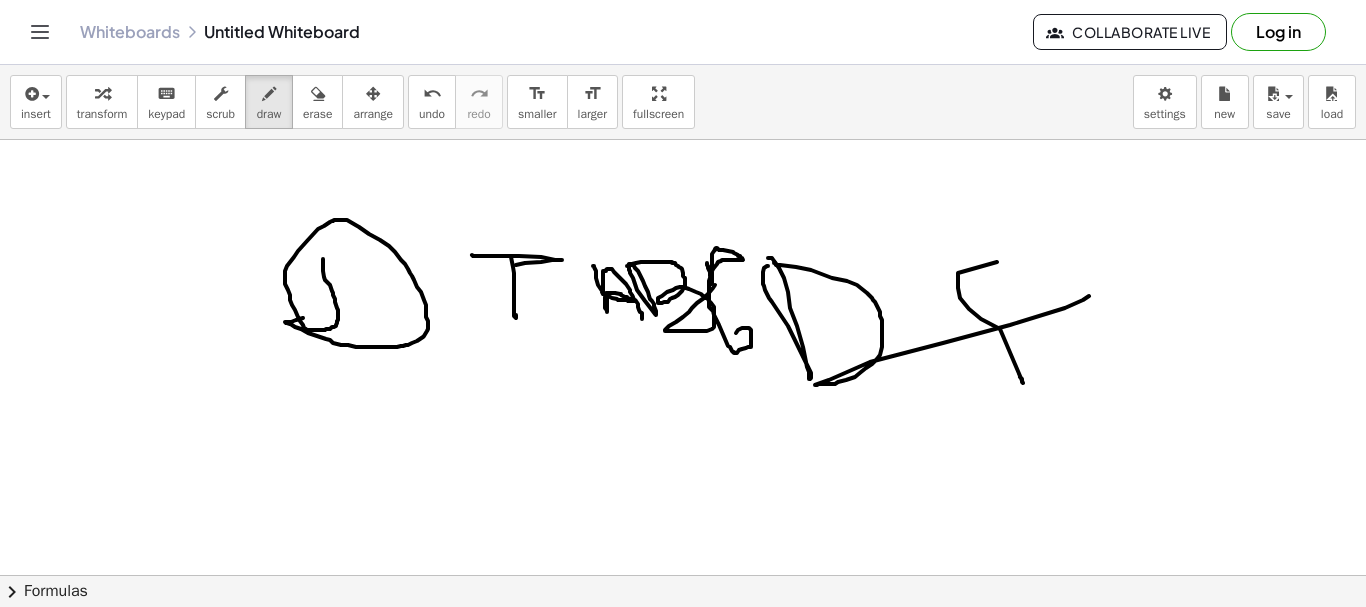 drag, startPoint x: 997, startPoint y: 262, endPoint x: 0, endPoint y: 154, distance: 1002.83246 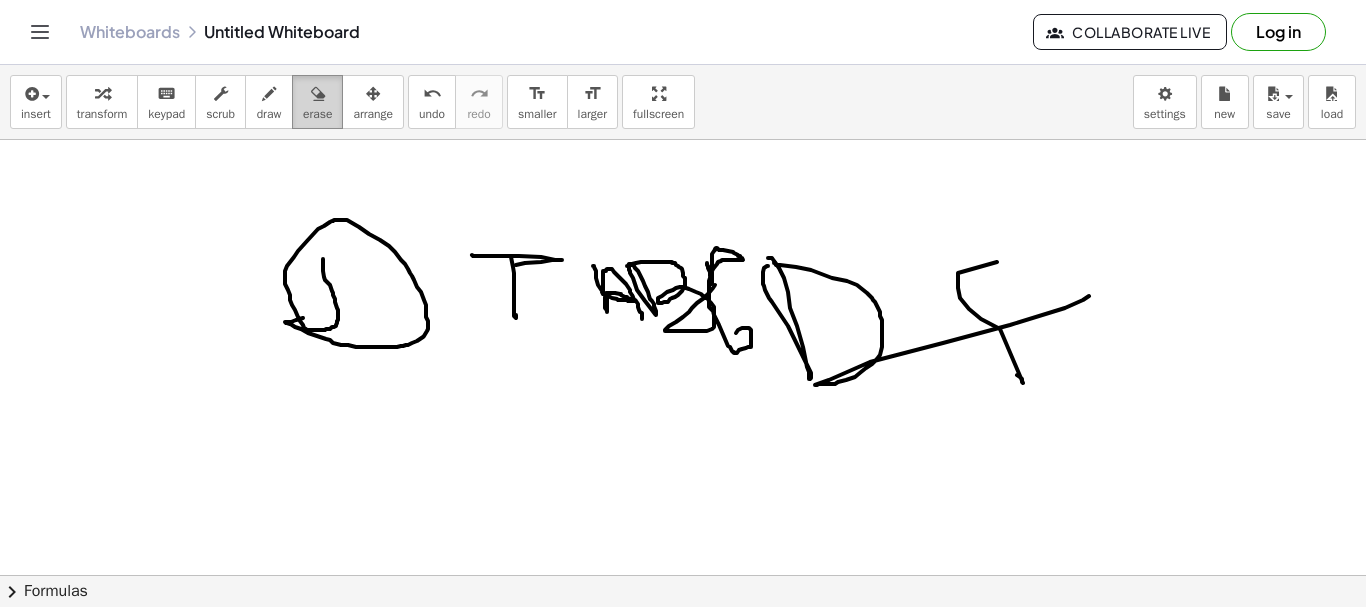 drag, startPoint x: 325, startPoint y: 91, endPoint x: 302, endPoint y: 124, distance: 40.22437 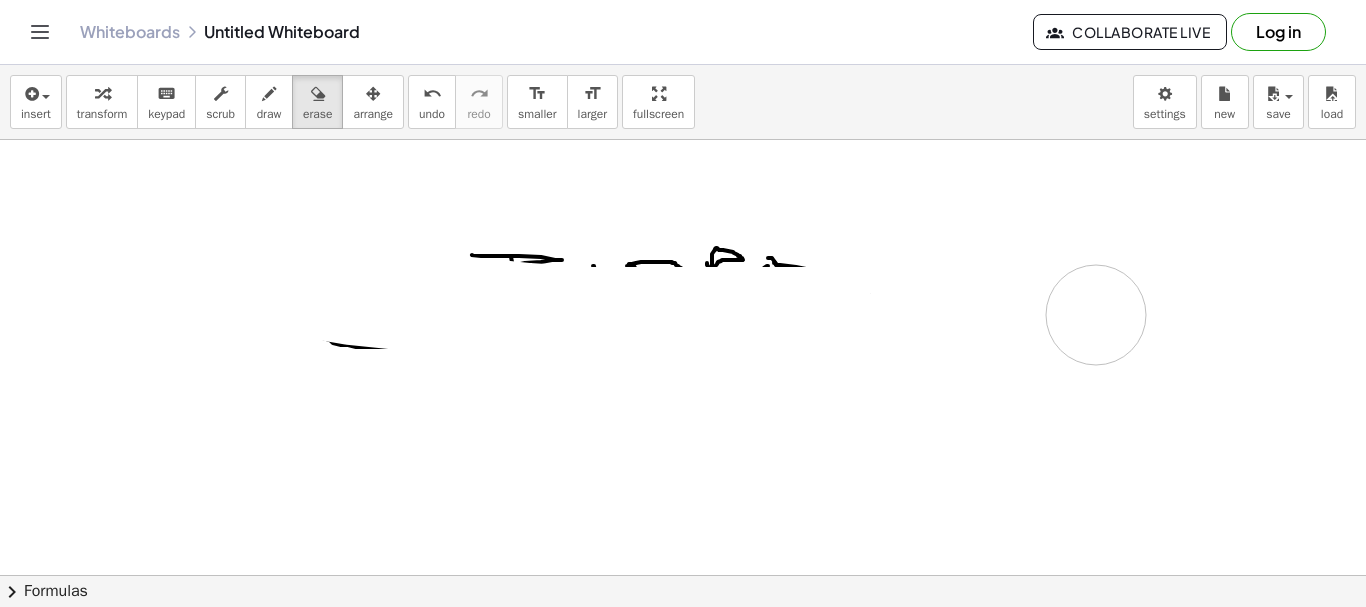 drag, startPoint x: 371, startPoint y: 245, endPoint x: 424, endPoint y: 355, distance: 122.10242 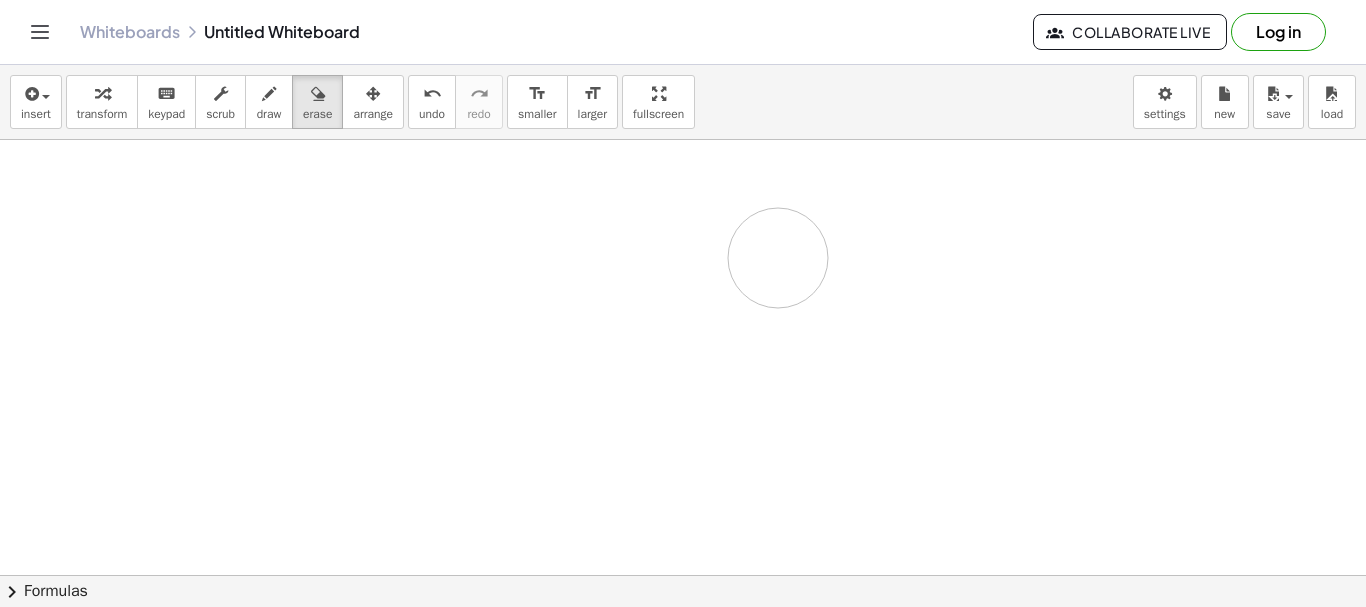 drag, startPoint x: 514, startPoint y: 256, endPoint x: 474, endPoint y: 254, distance: 40.04997 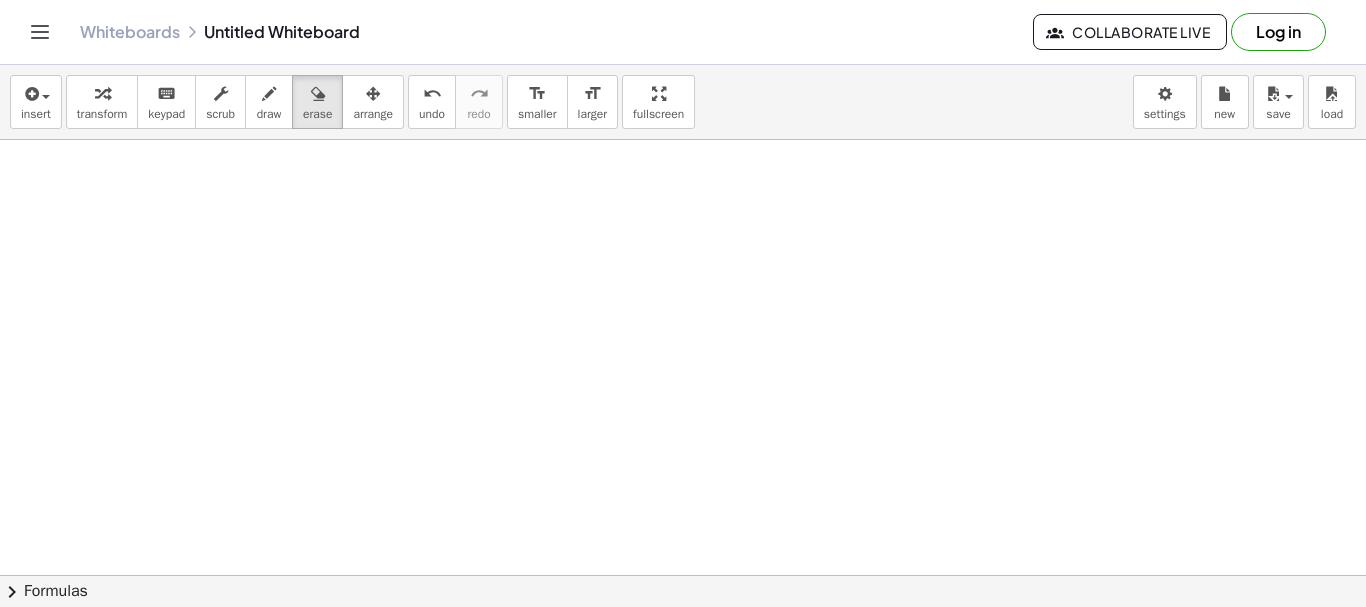 scroll, scrollTop: 400, scrollLeft: 0, axis: vertical 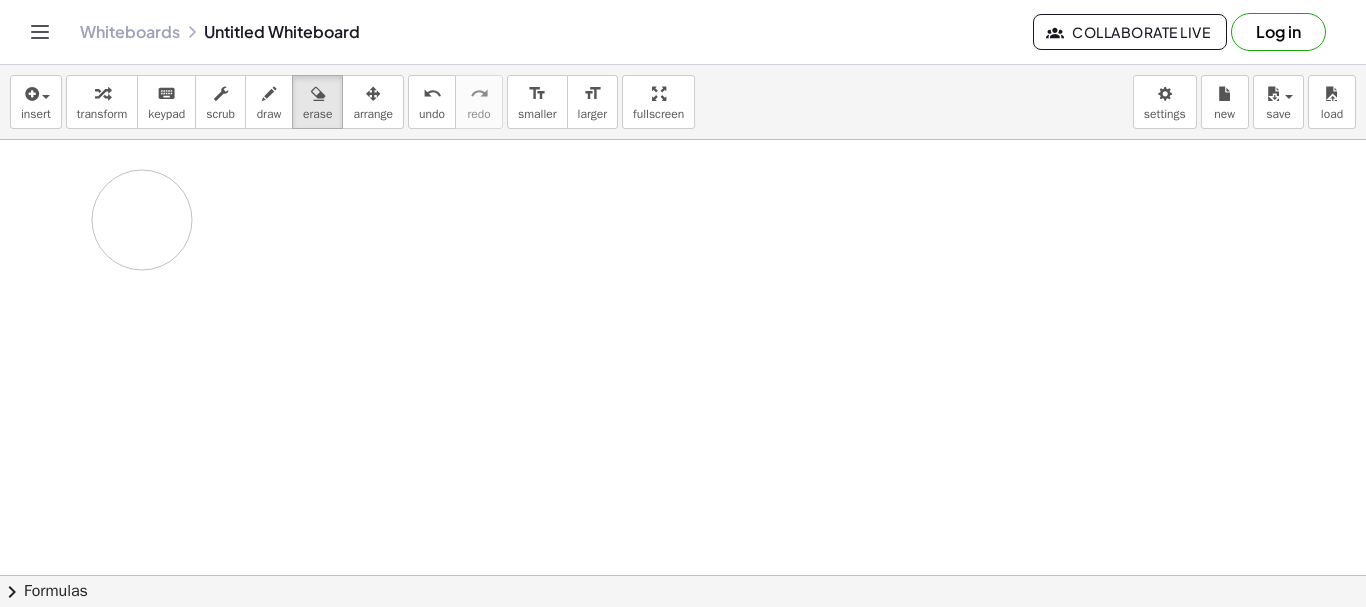 drag, startPoint x: 141, startPoint y: 202, endPoint x: 142, endPoint y: 216, distance: 14.035668 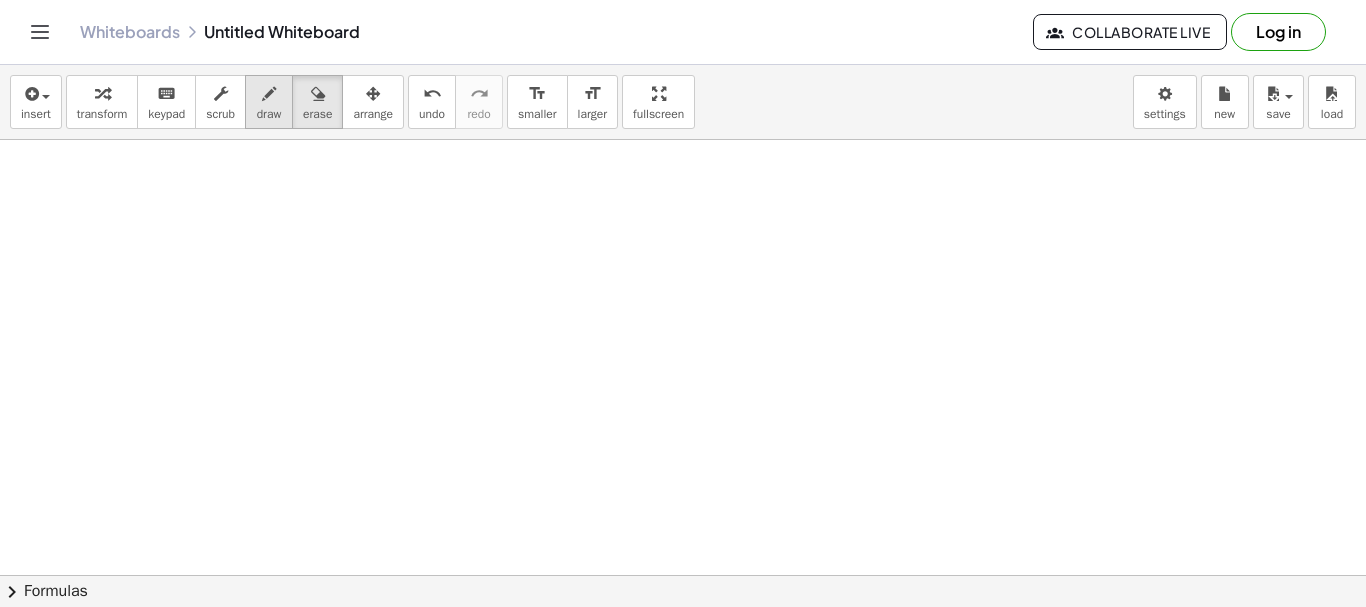 click at bounding box center (269, 94) 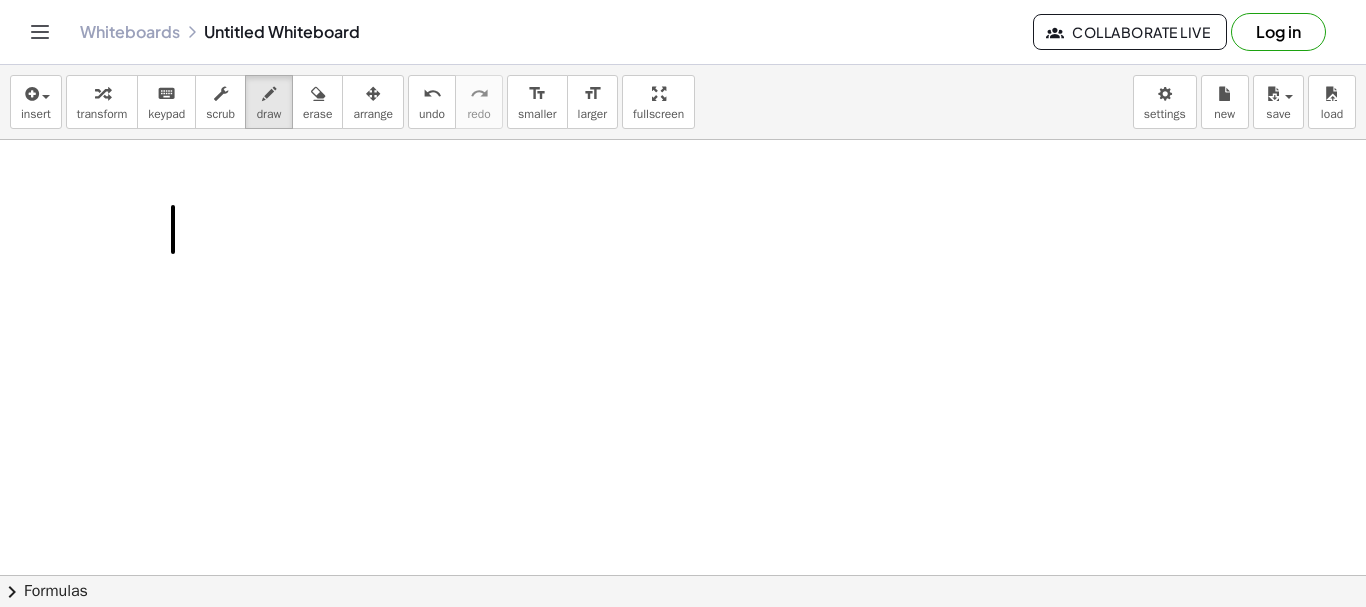 drag, startPoint x: 173, startPoint y: 207, endPoint x: 173, endPoint y: 252, distance: 45 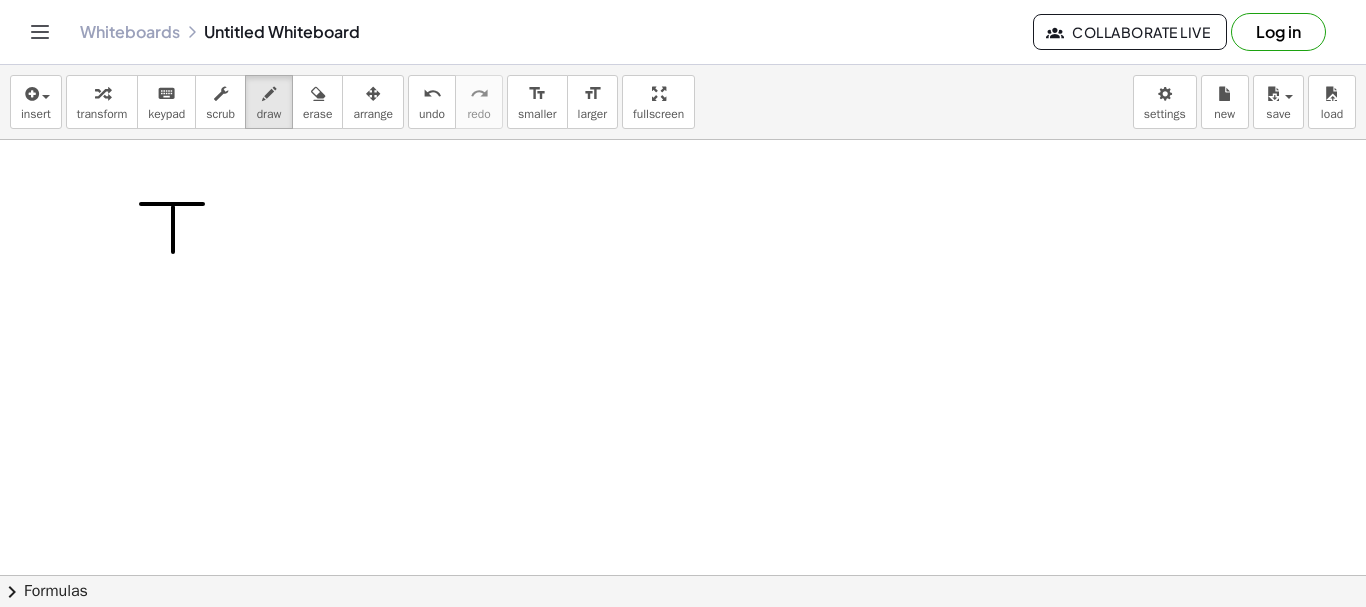 drag, startPoint x: 141, startPoint y: 204, endPoint x: 204, endPoint y: 201, distance: 63.07139 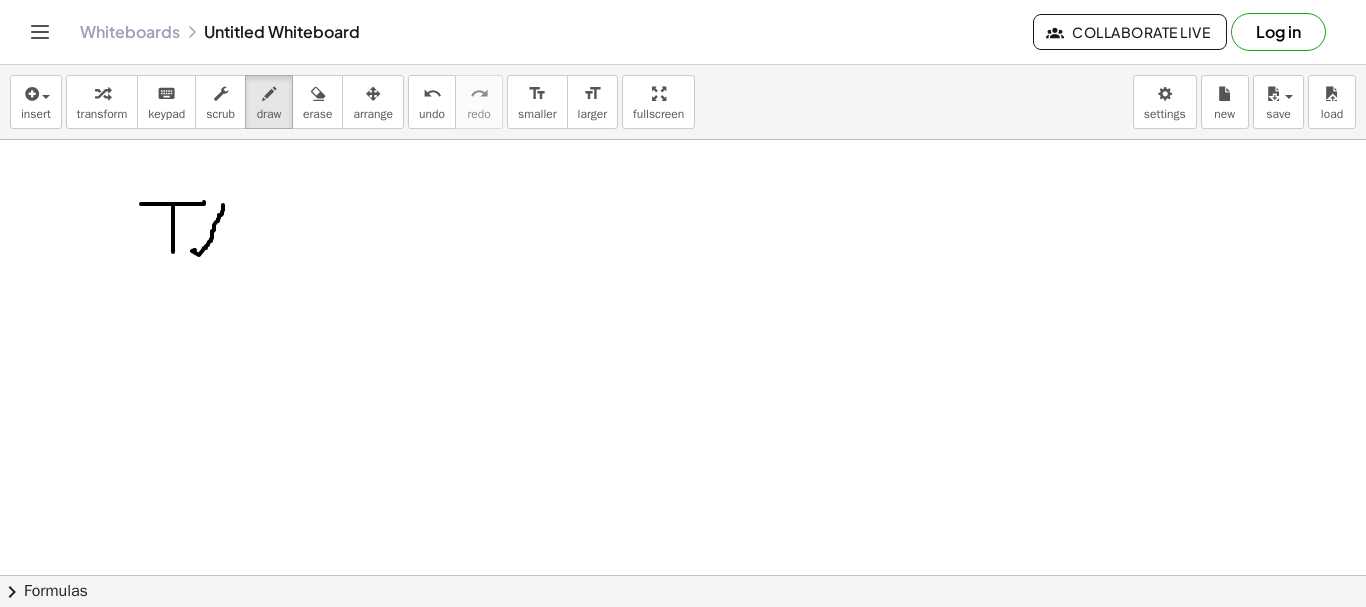 drag, startPoint x: 223, startPoint y: 205, endPoint x: 203, endPoint y: 254, distance: 52.924473 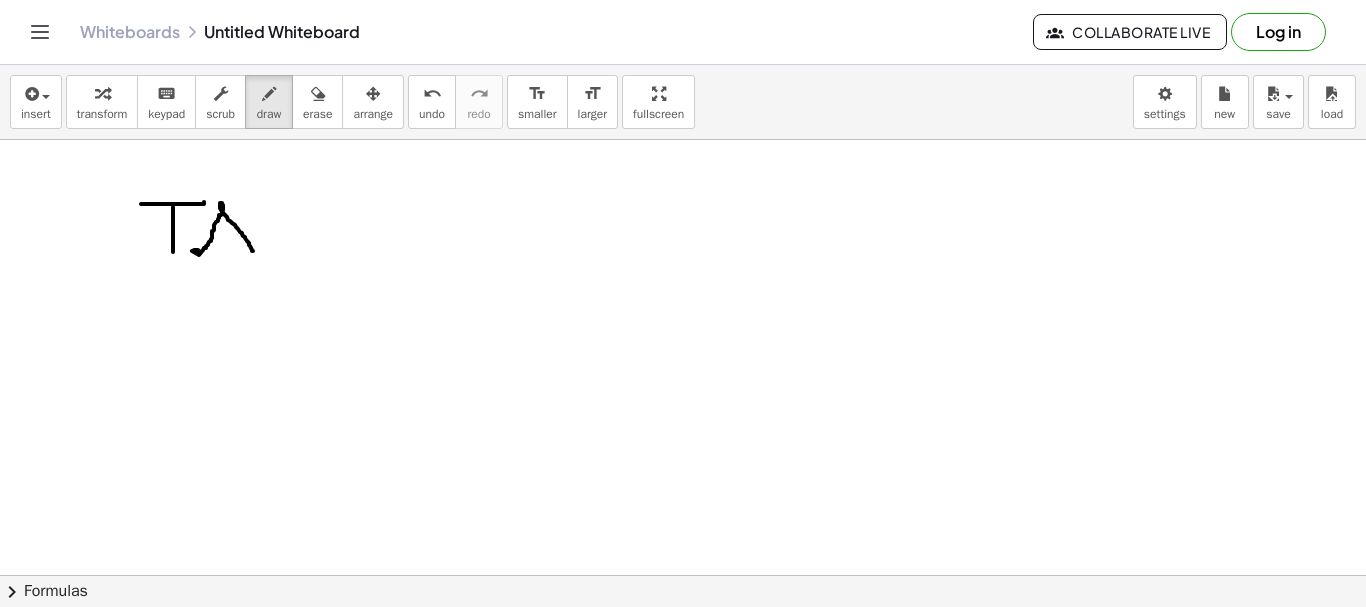 drag, startPoint x: 222, startPoint y: 203, endPoint x: 237, endPoint y: 244, distance: 43.65776 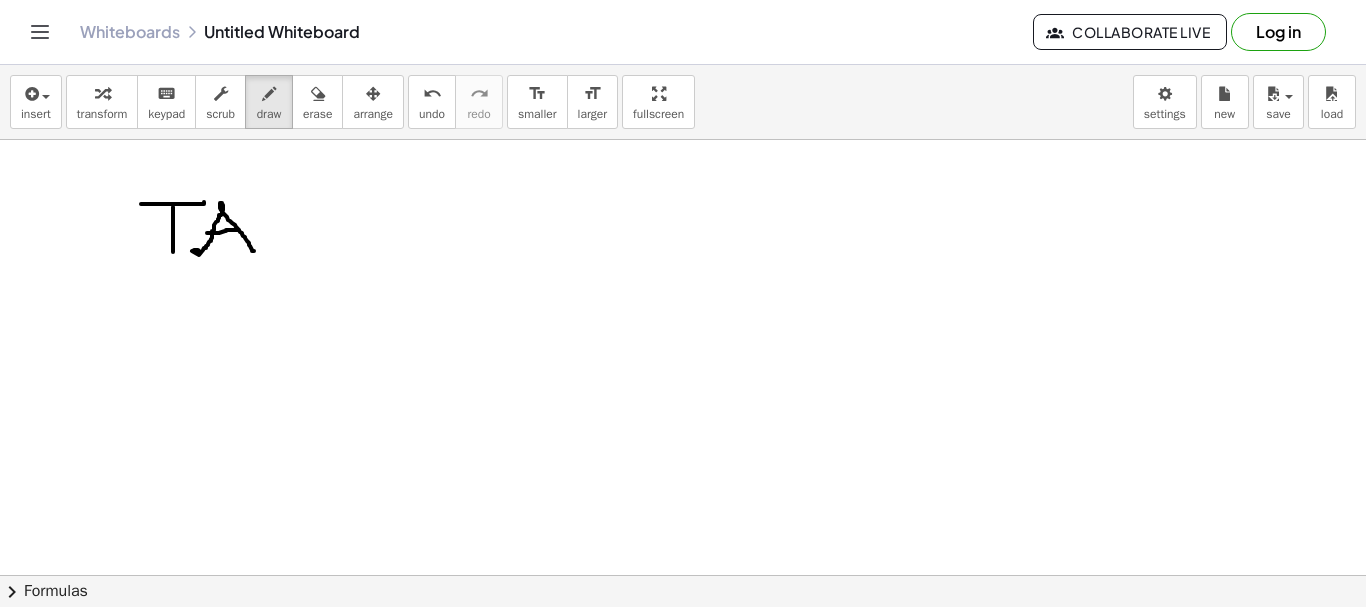 drag, startPoint x: 207, startPoint y: 233, endPoint x: 241, endPoint y: 221, distance: 36.05551 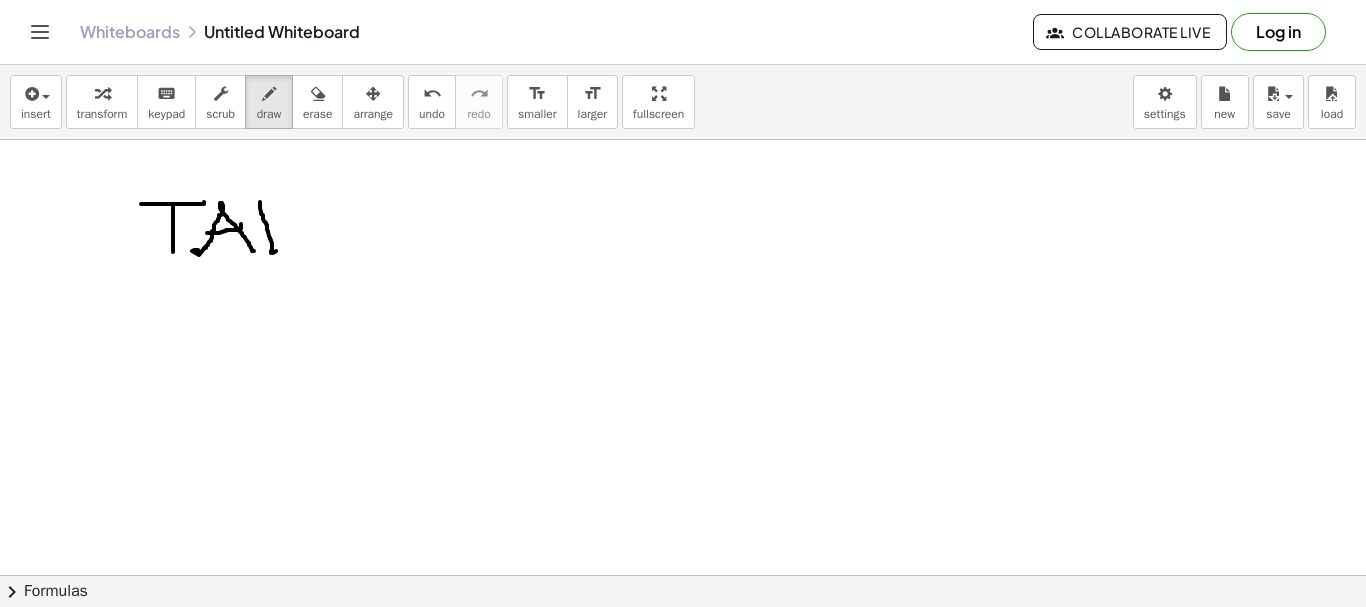 drag, startPoint x: 260, startPoint y: 202, endPoint x: 277, endPoint y: 243, distance: 44.38468 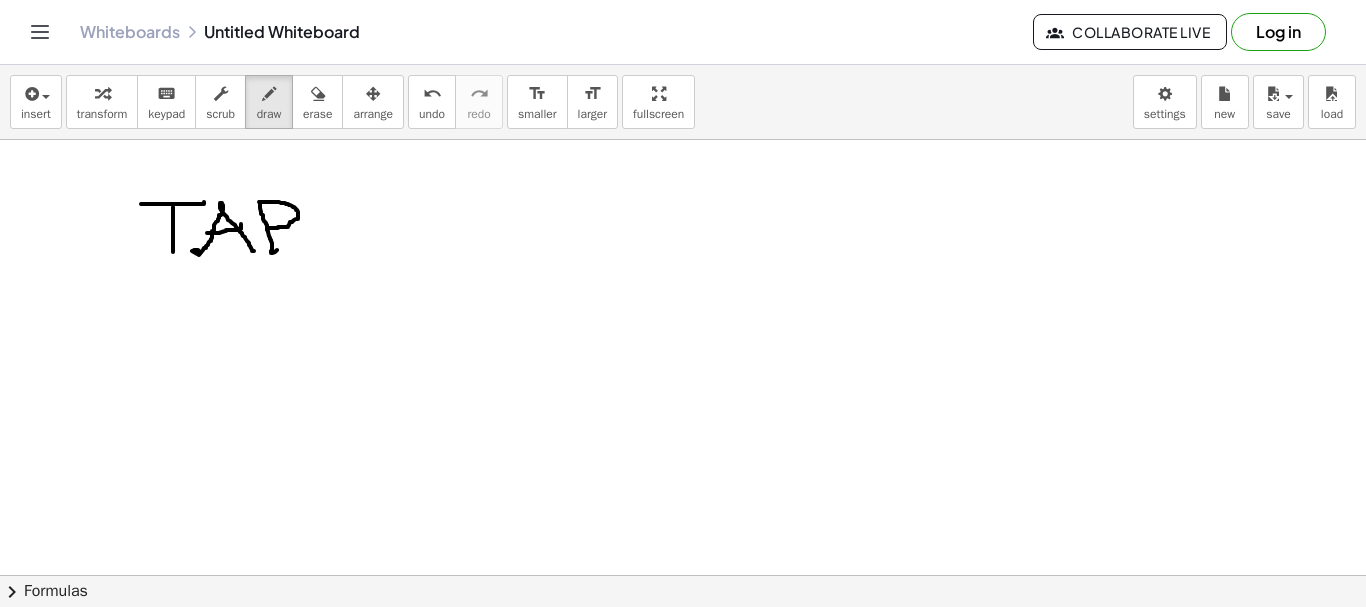 drag, startPoint x: 259, startPoint y: 202, endPoint x: 268, endPoint y: 228, distance: 27.513634 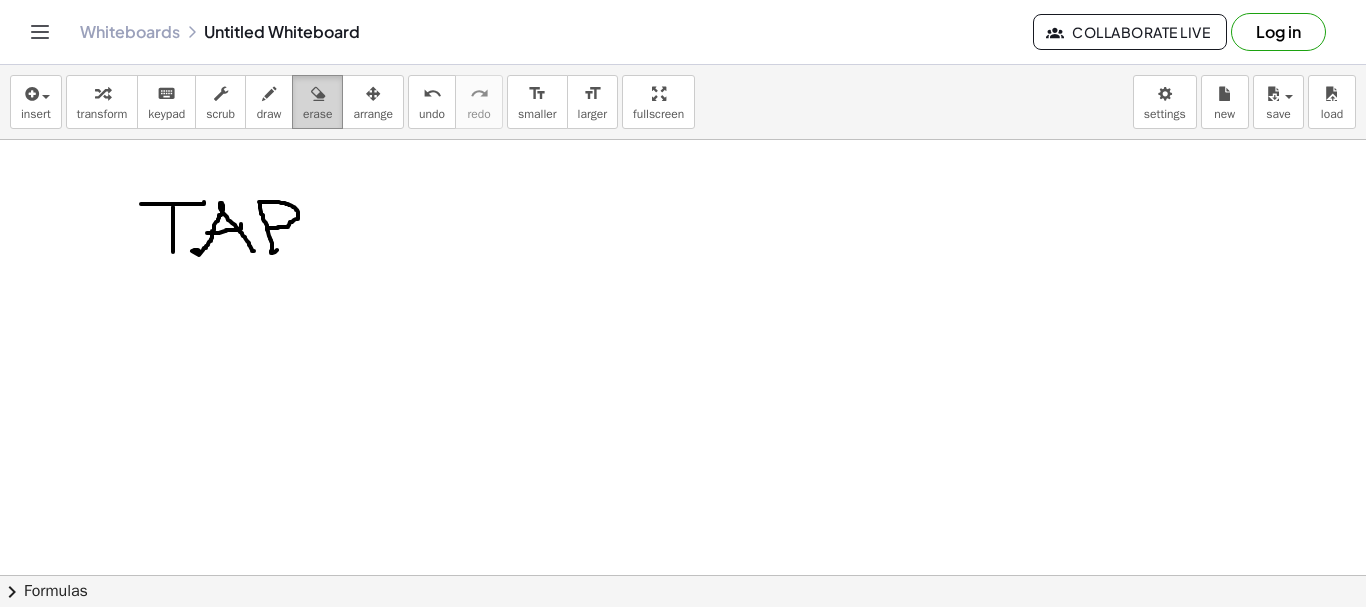 click at bounding box center [318, 94] 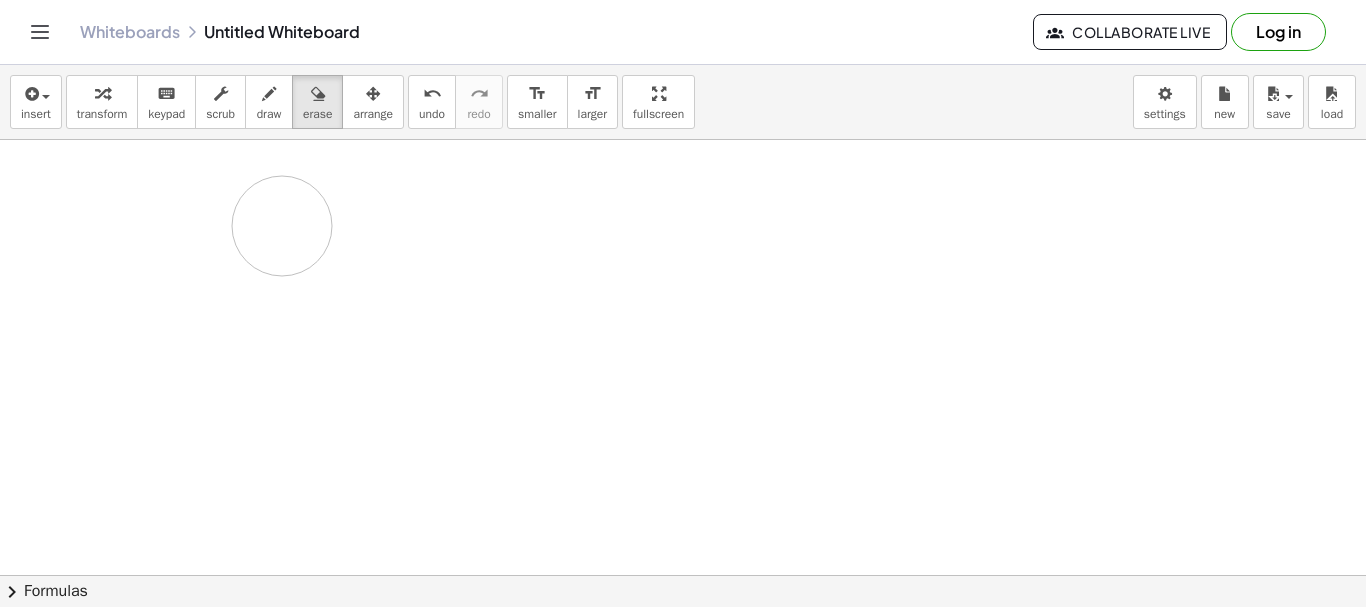 drag, startPoint x: 184, startPoint y: 211, endPoint x: 378, endPoint y: 178, distance: 196.78668 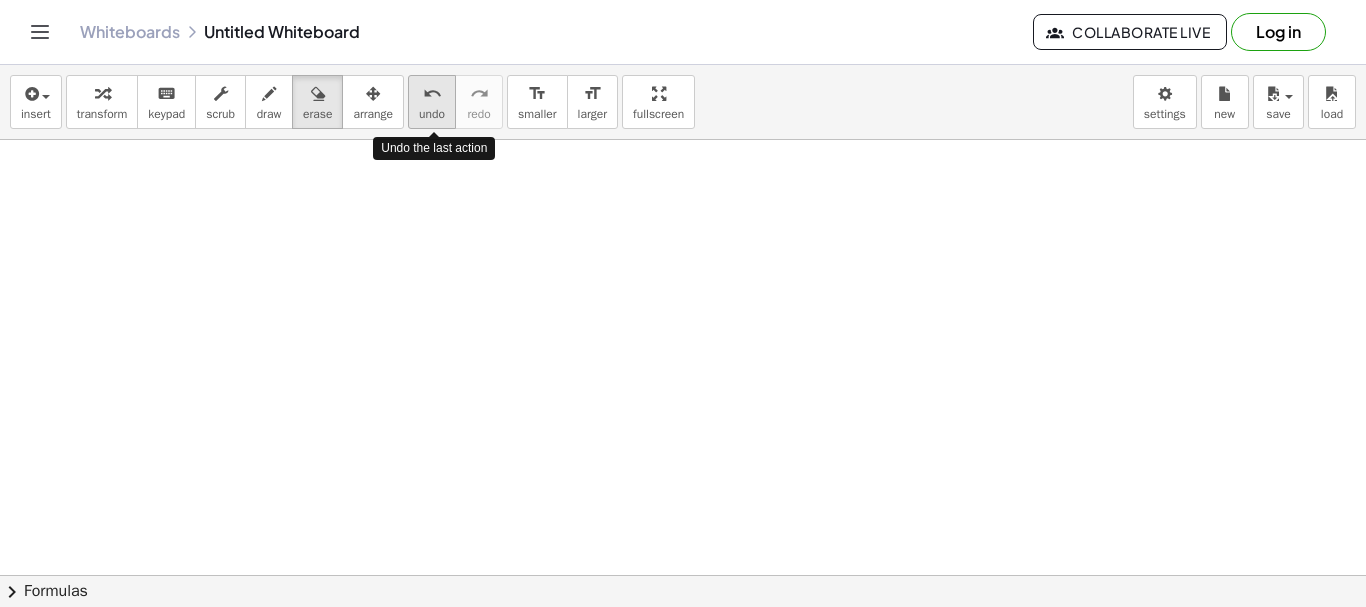 click on "undo" at bounding box center (432, 114) 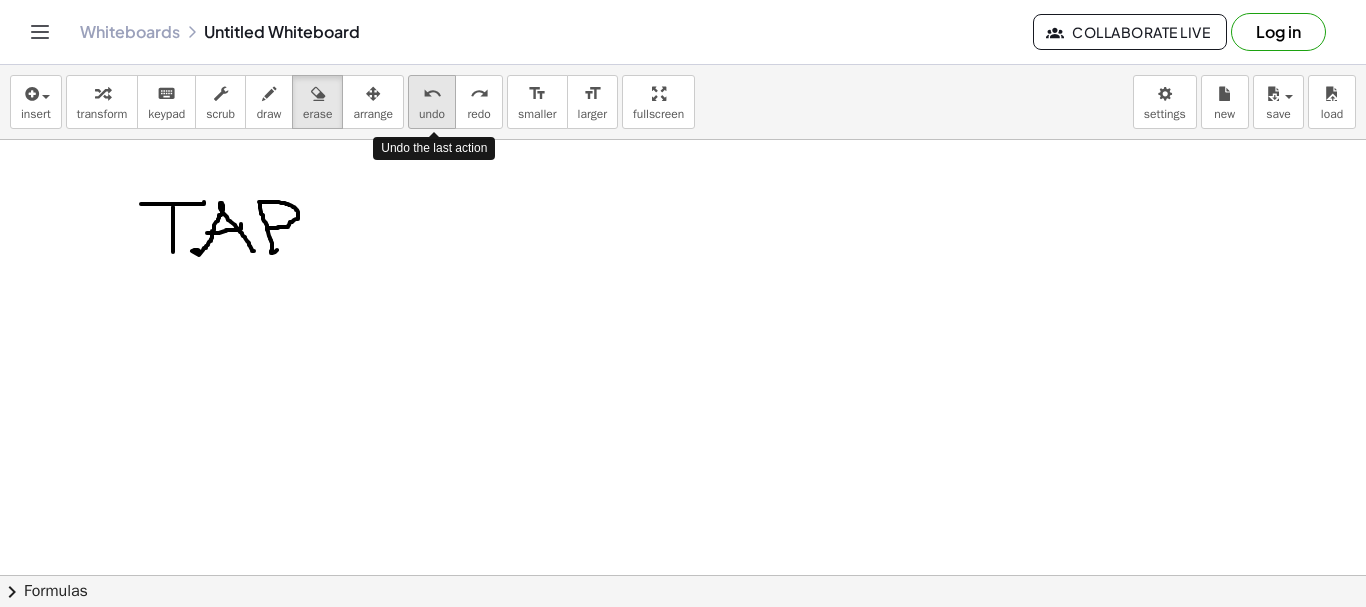 click on "undo" at bounding box center (432, 114) 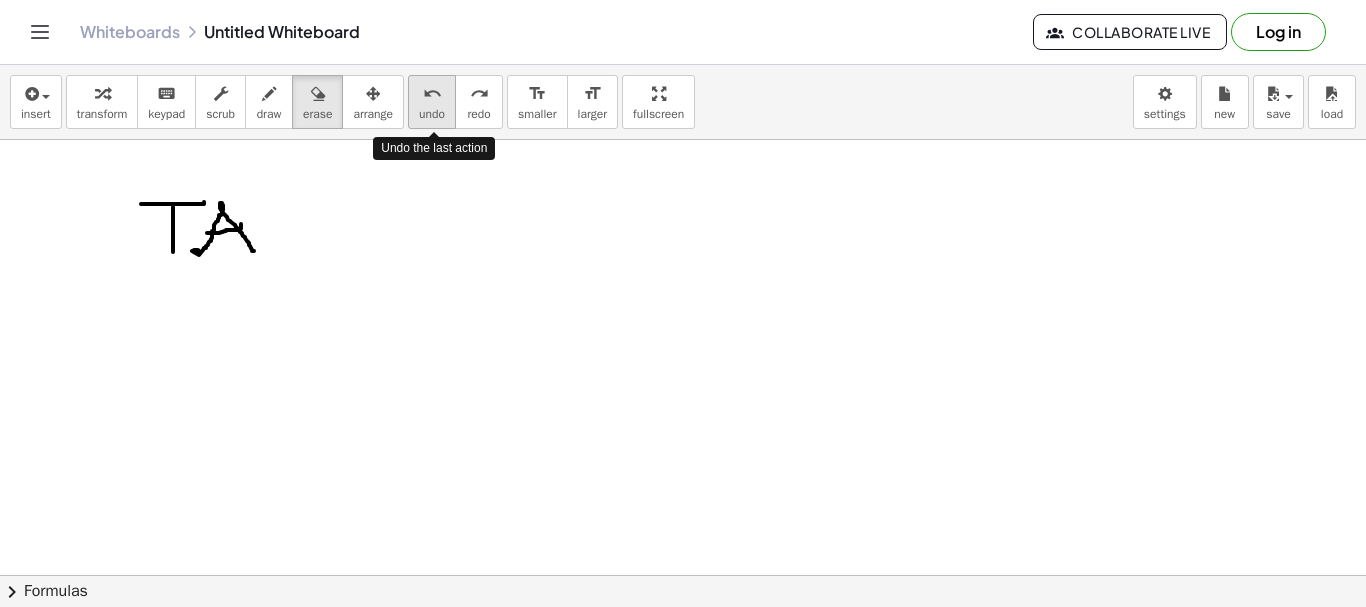 click on "undo undo" at bounding box center (432, 102) 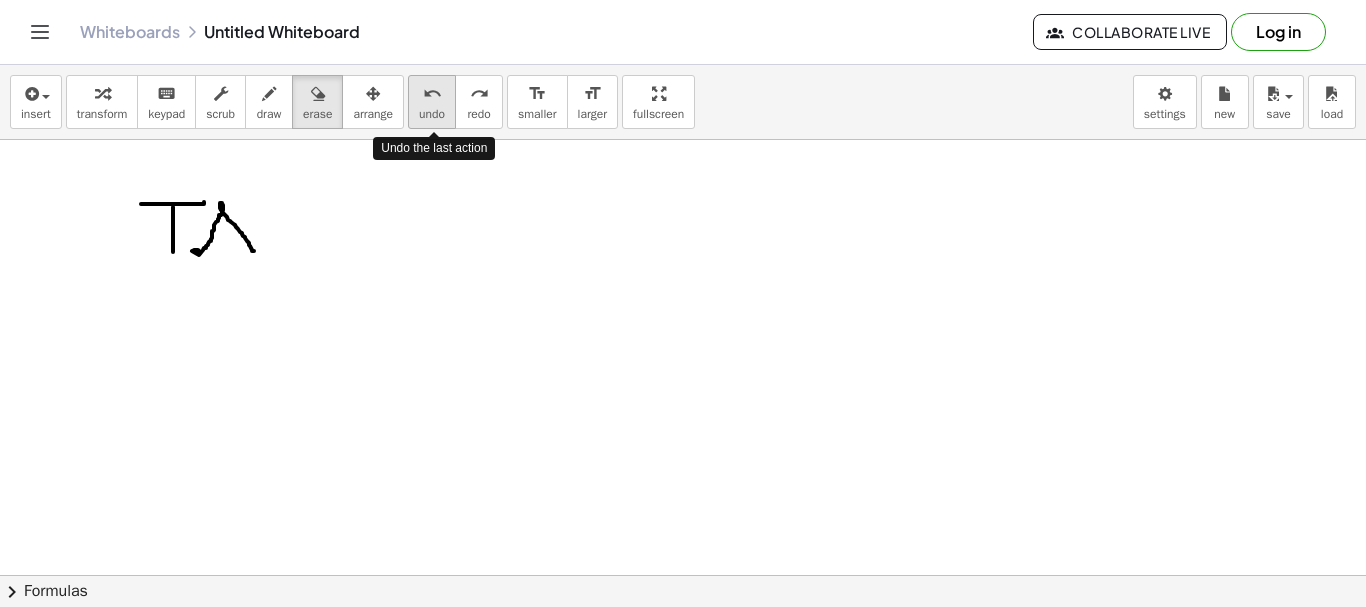 click on "undo undo" at bounding box center [432, 102] 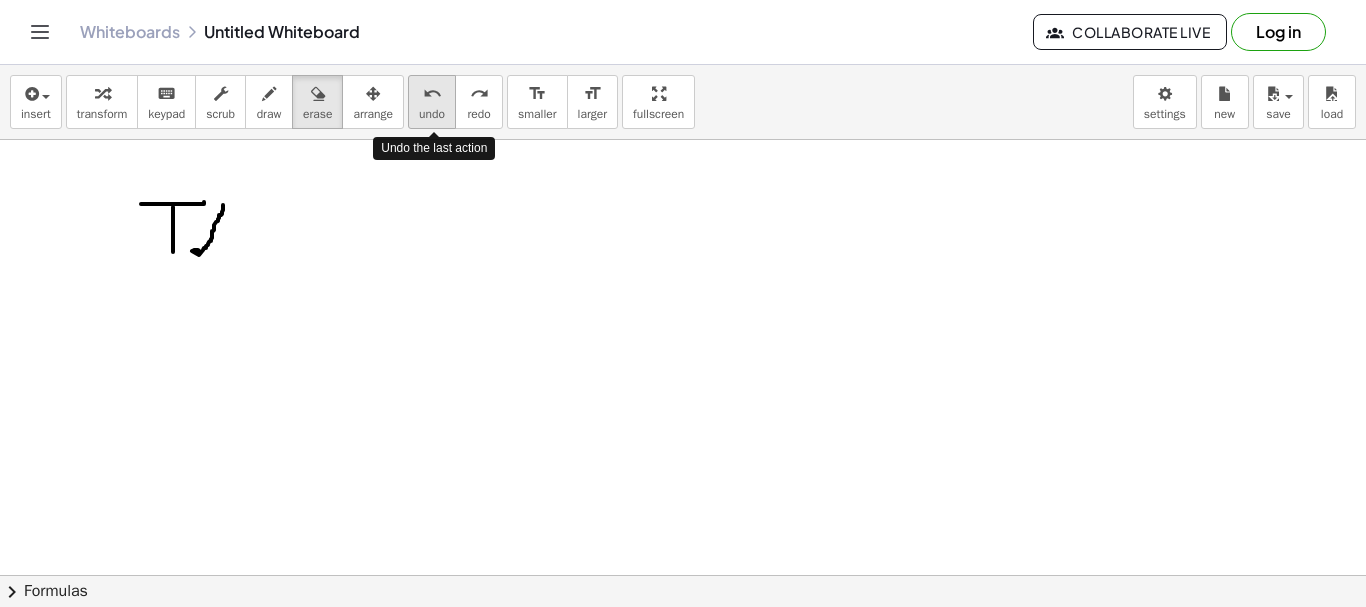 click on "undo undo" at bounding box center (432, 102) 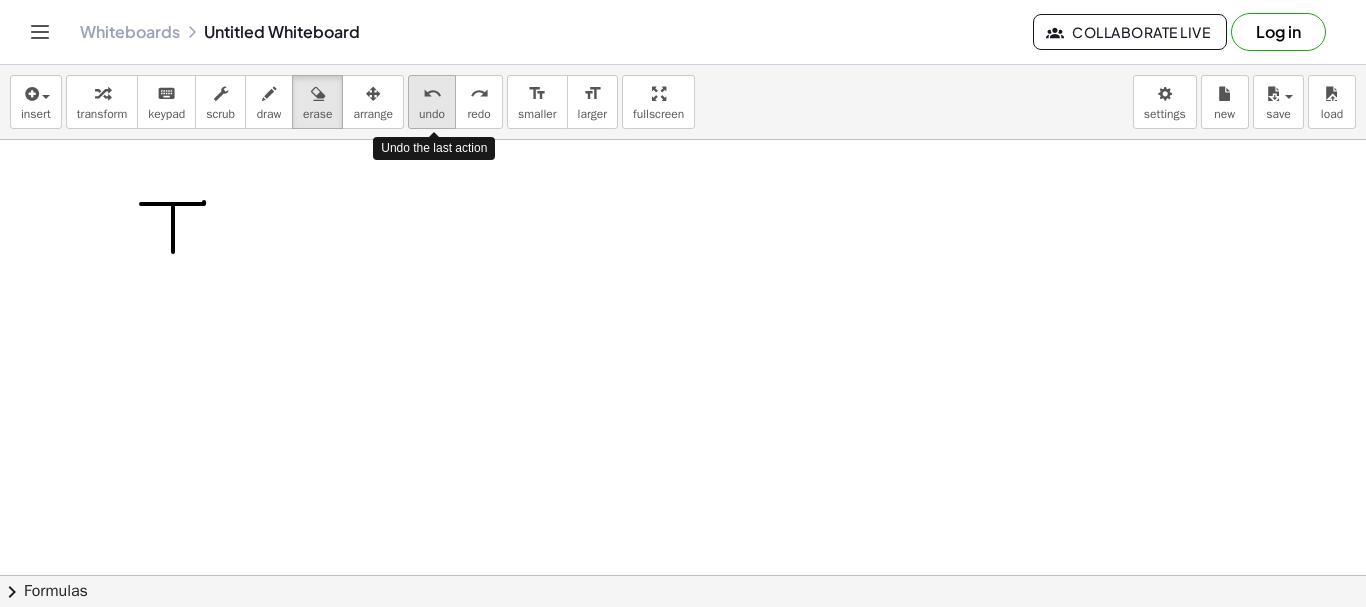 click on "undo" at bounding box center [432, 114] 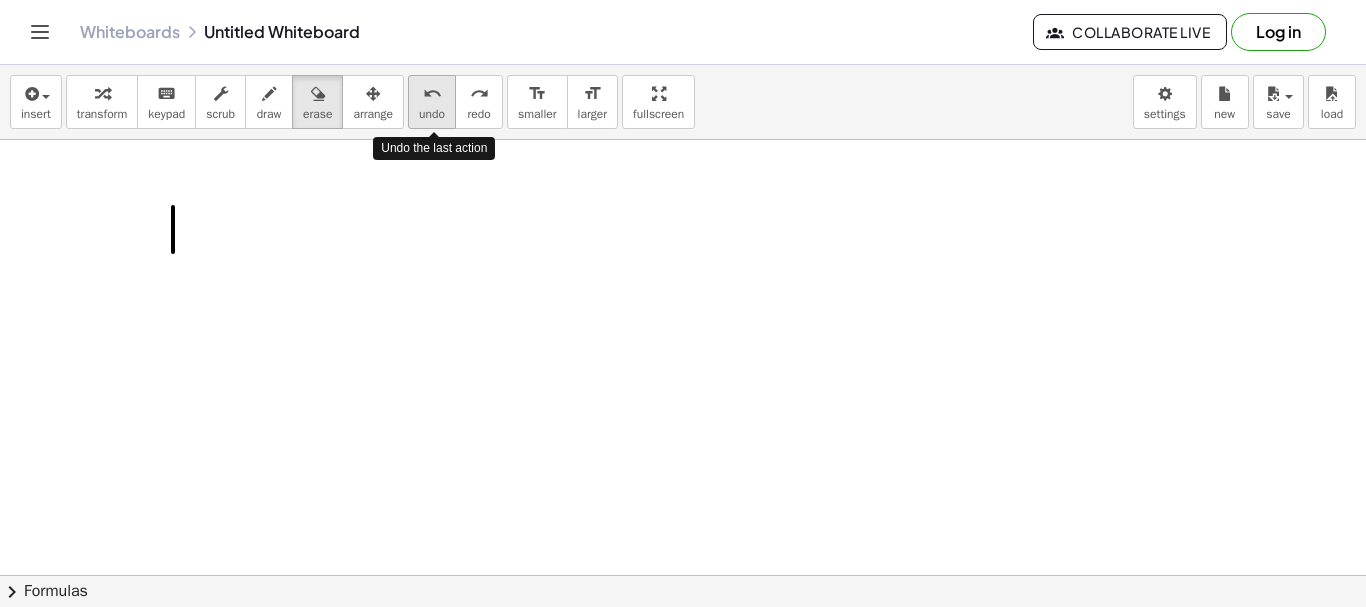 click on "undo" at bounding box center (432, 114) 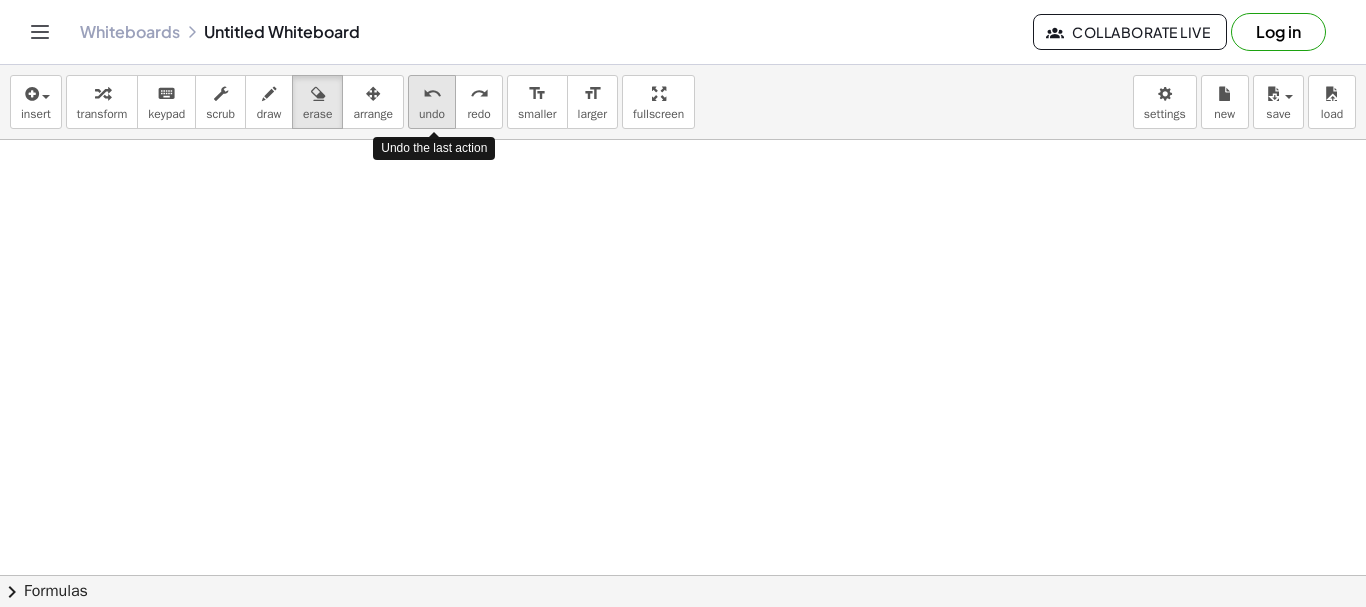 click on "undo" at bounding box center [432, 114] 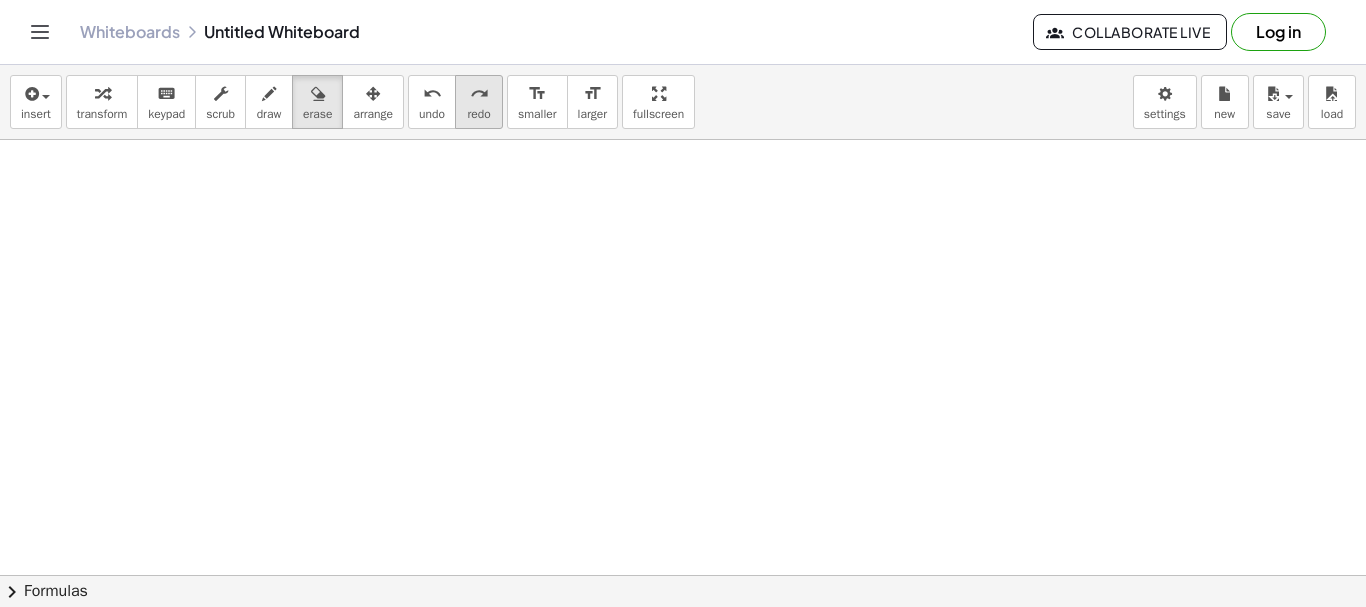 click on "redo" at bounding box center (478, 114) 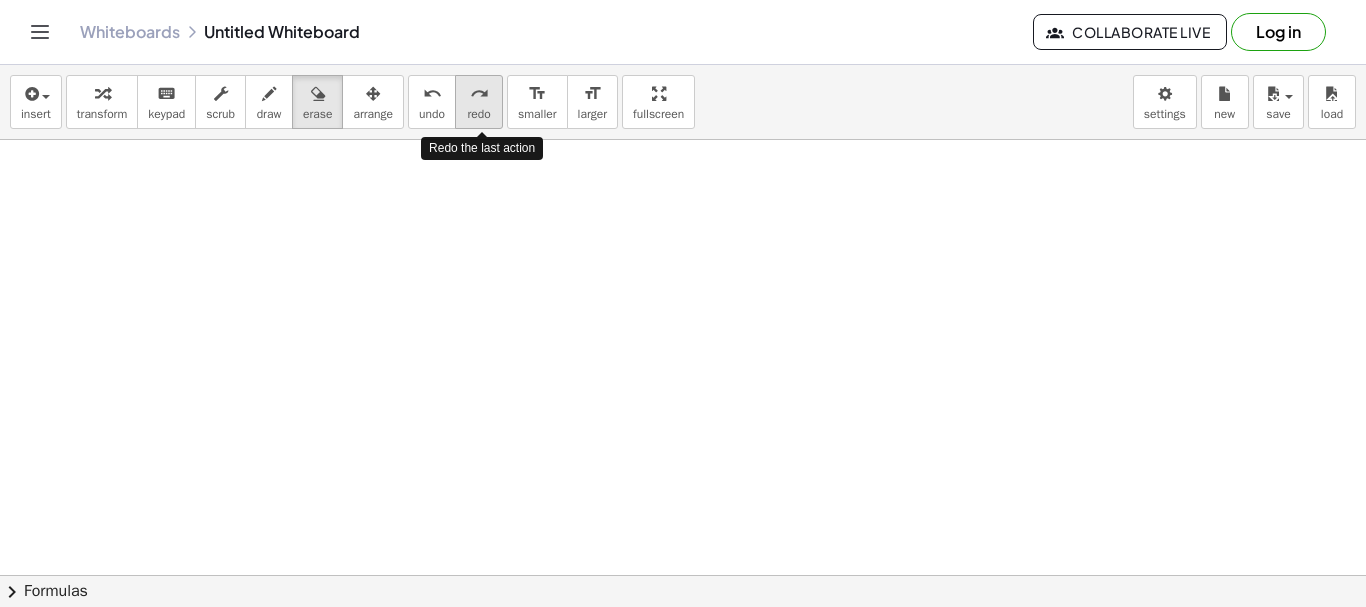 click on "redo" at bounding box center (478, 114) 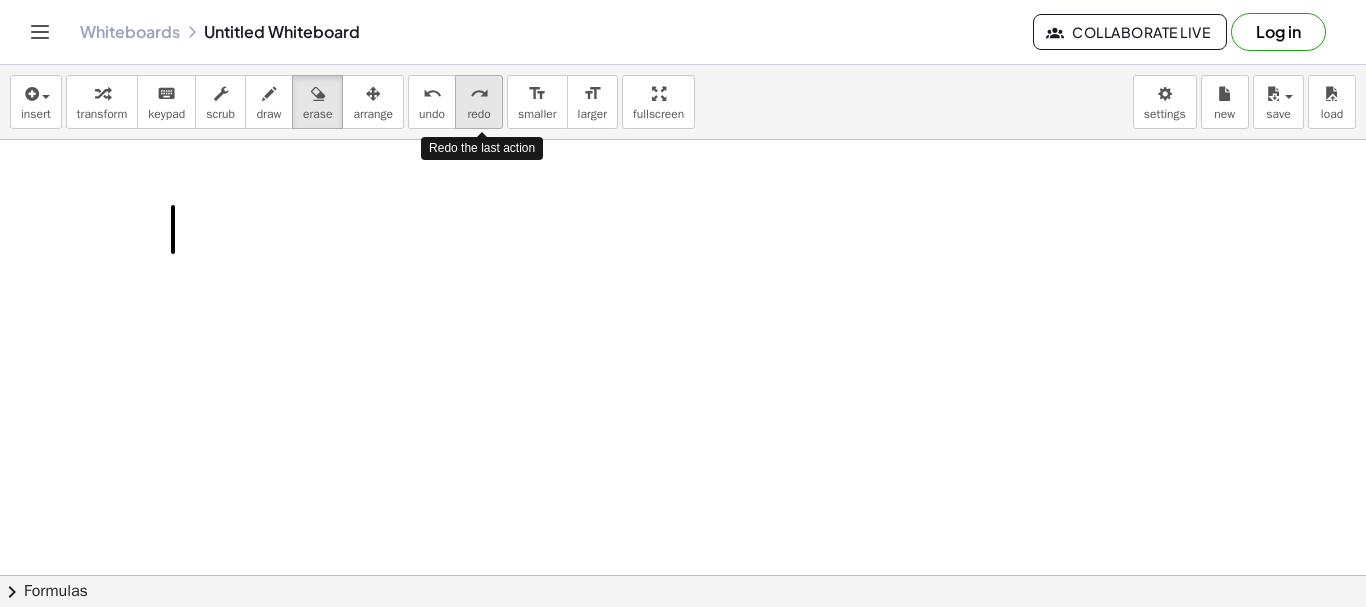 click on "redo" at bounding box center (478, 114) 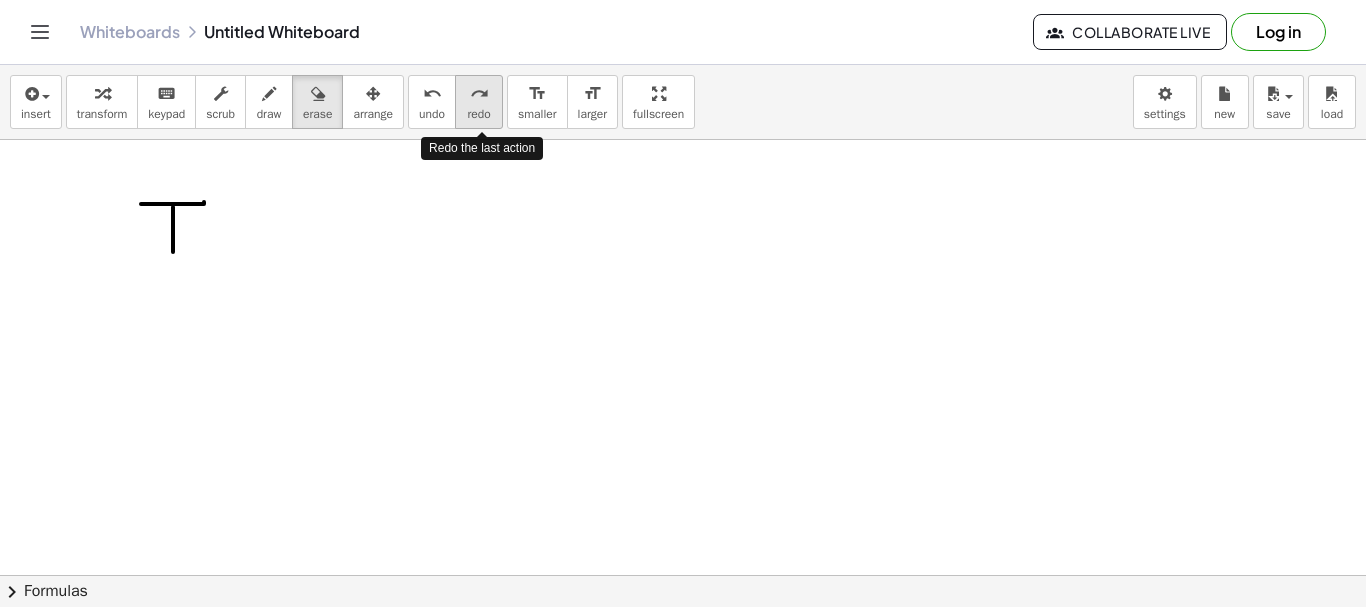 click on "redo" at bounding box center (478, 114) 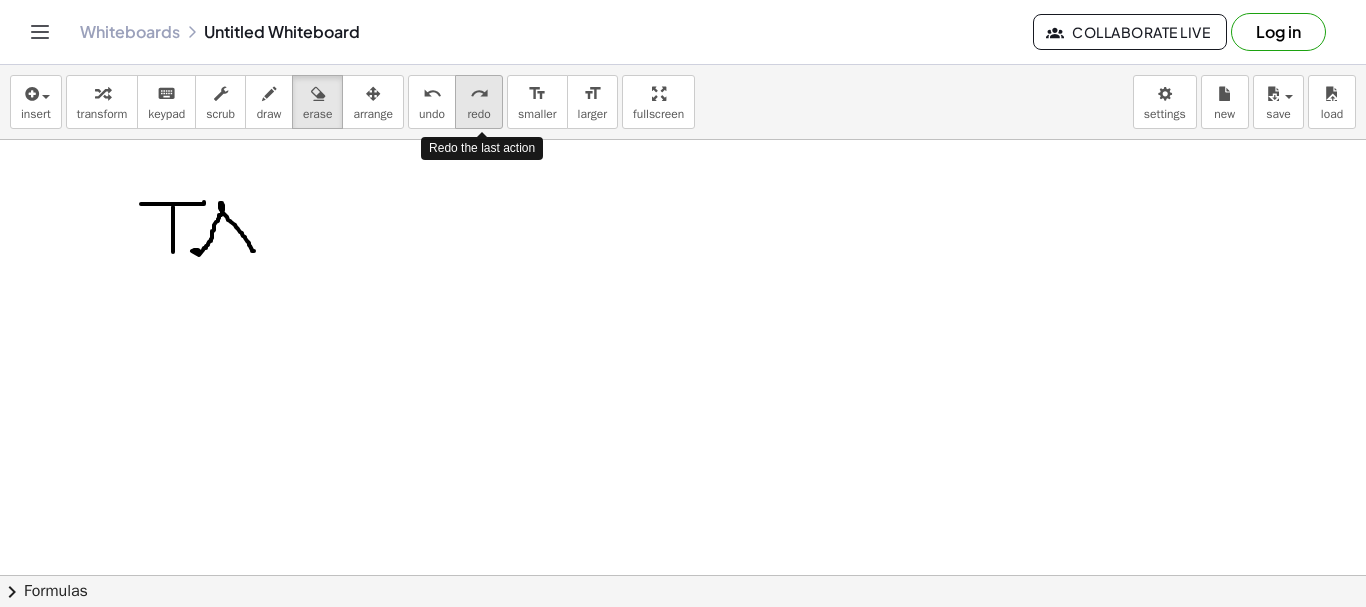 click on "redo" at bounding box center [478, 114] 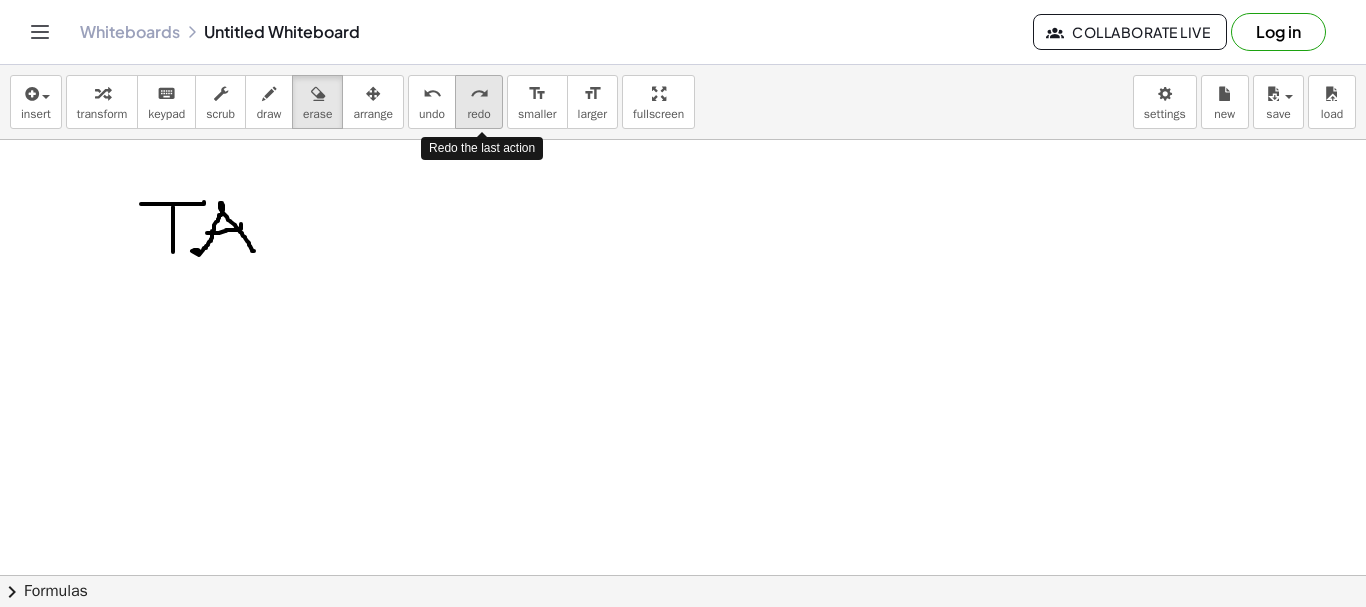 click on "redo" at bounding box center (478, 114) 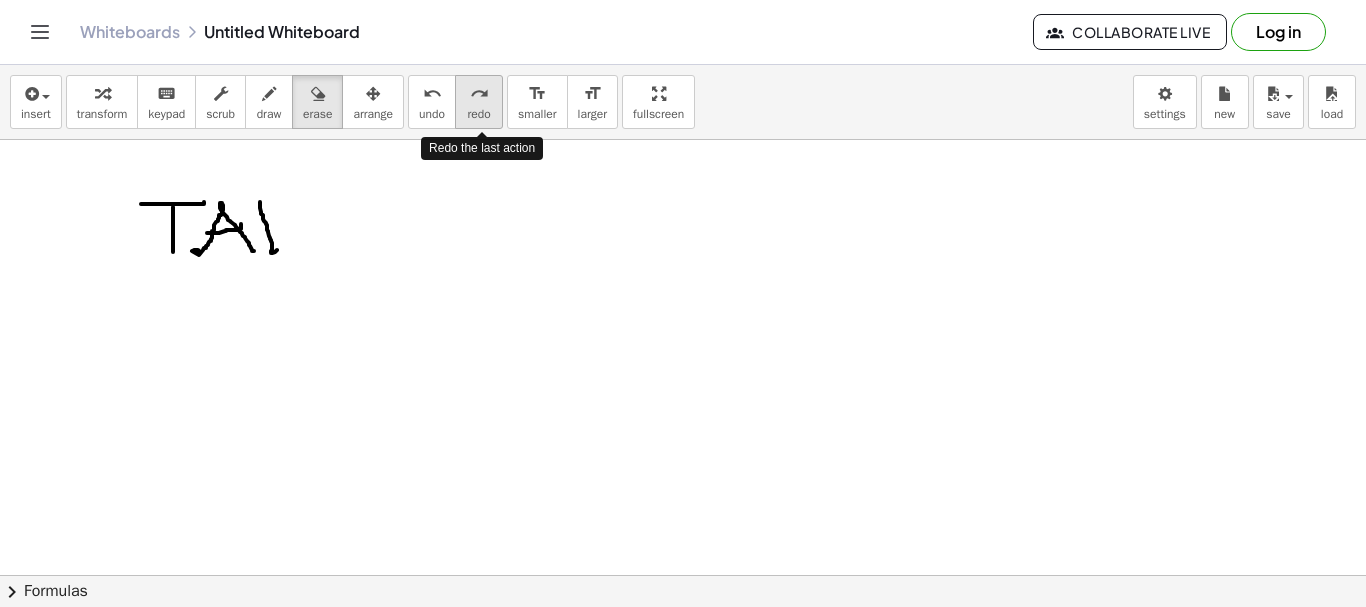 click on "redo" at bounding box center (478, 114) 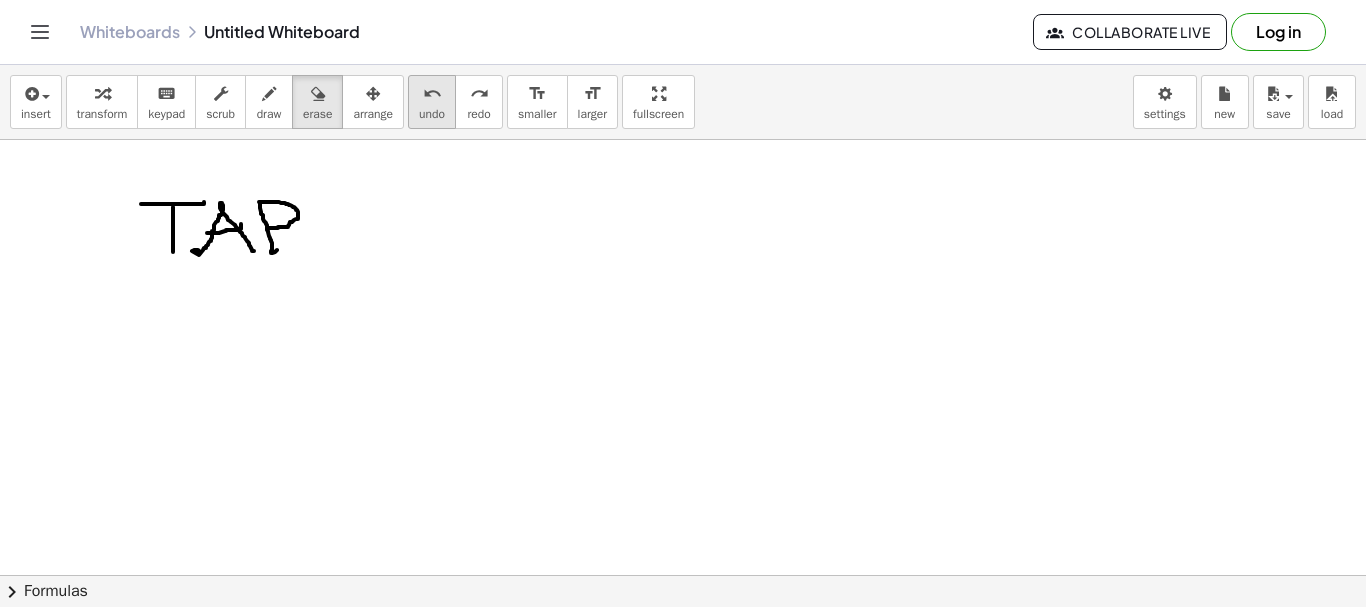 click on "undo undo" at bounding box center [432, 102] 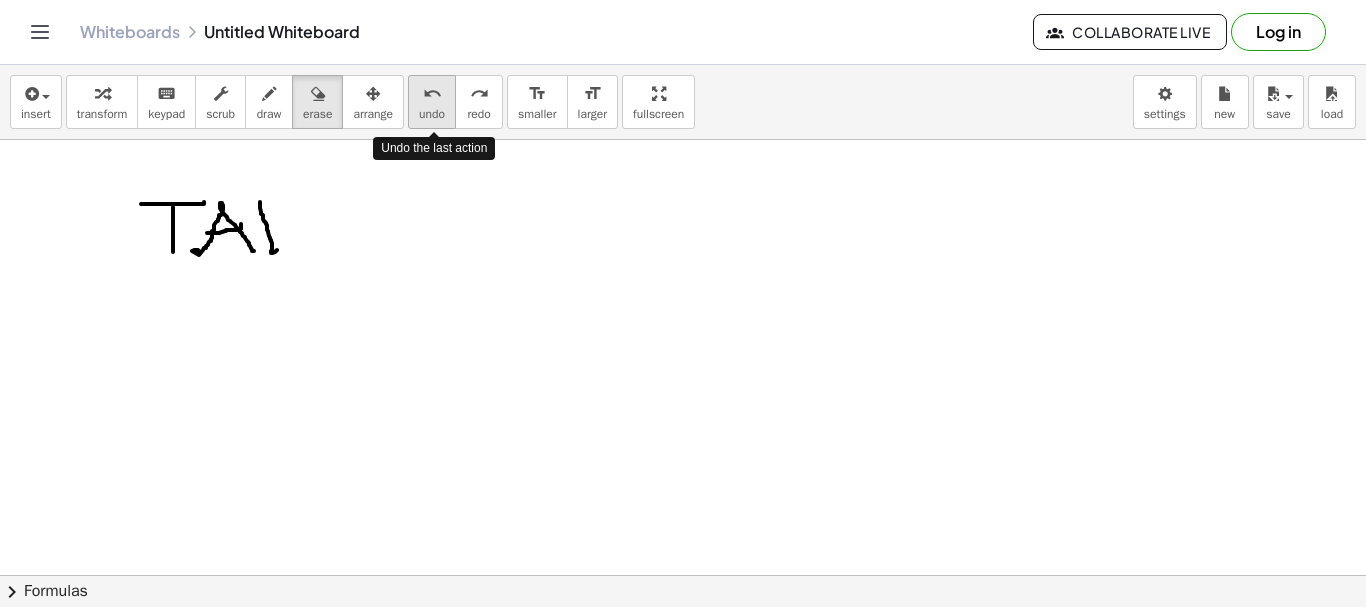 click on "undo undo" at bounding box center (432, 102) 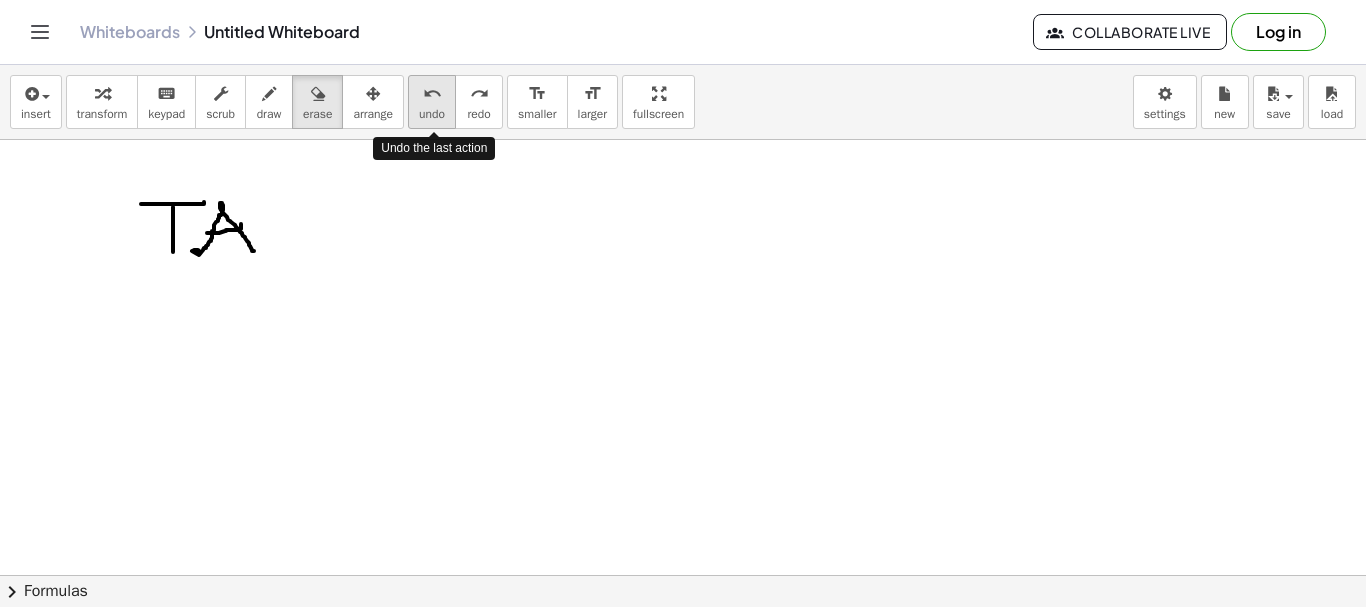 click on "undo undo" at bounding box center (432, 102) 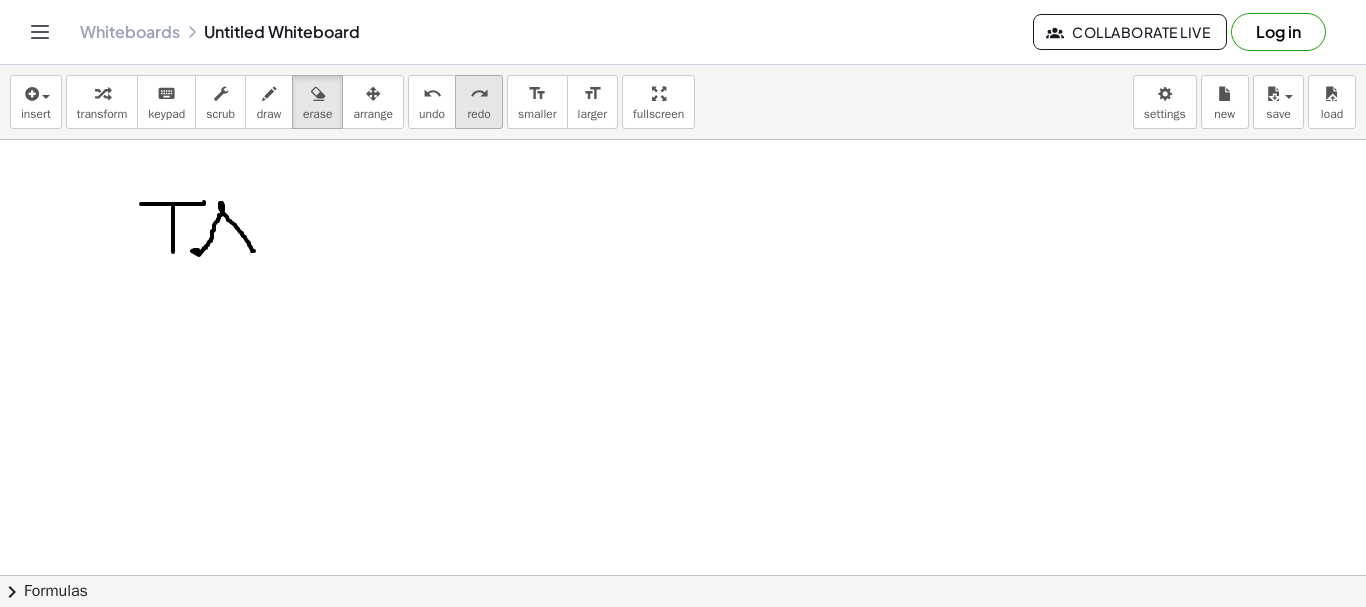 click on "redo" at bounding box center (479, 94) 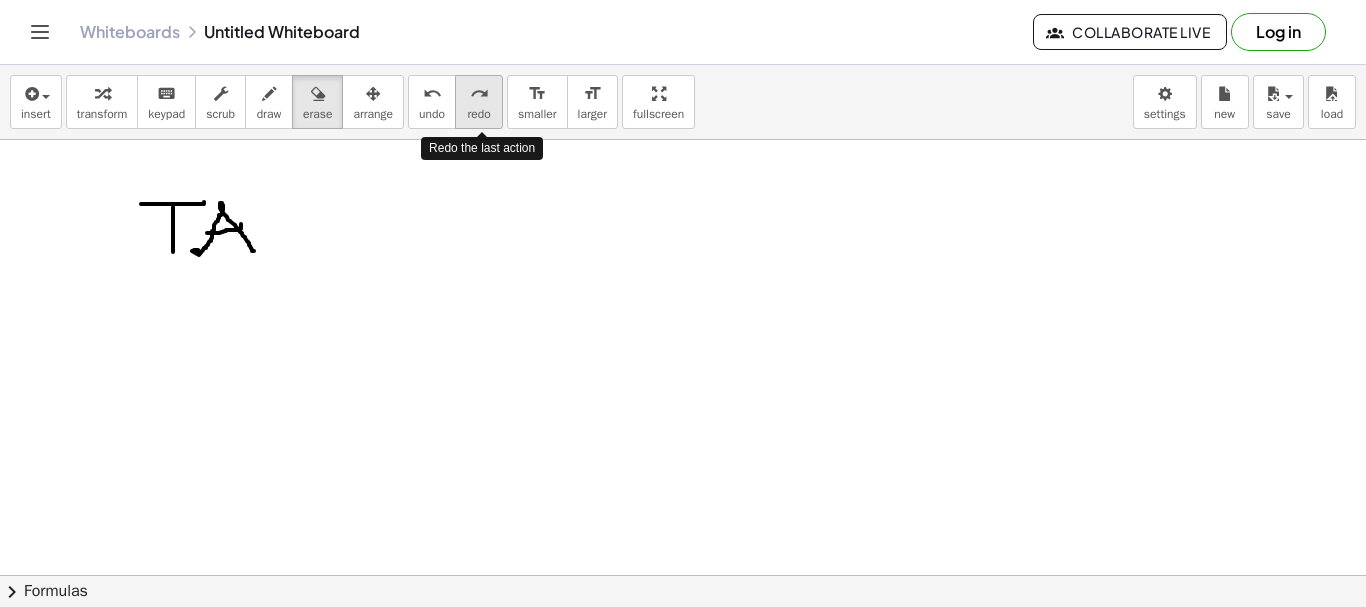 click on "redo" at bounding box center (478, 114) 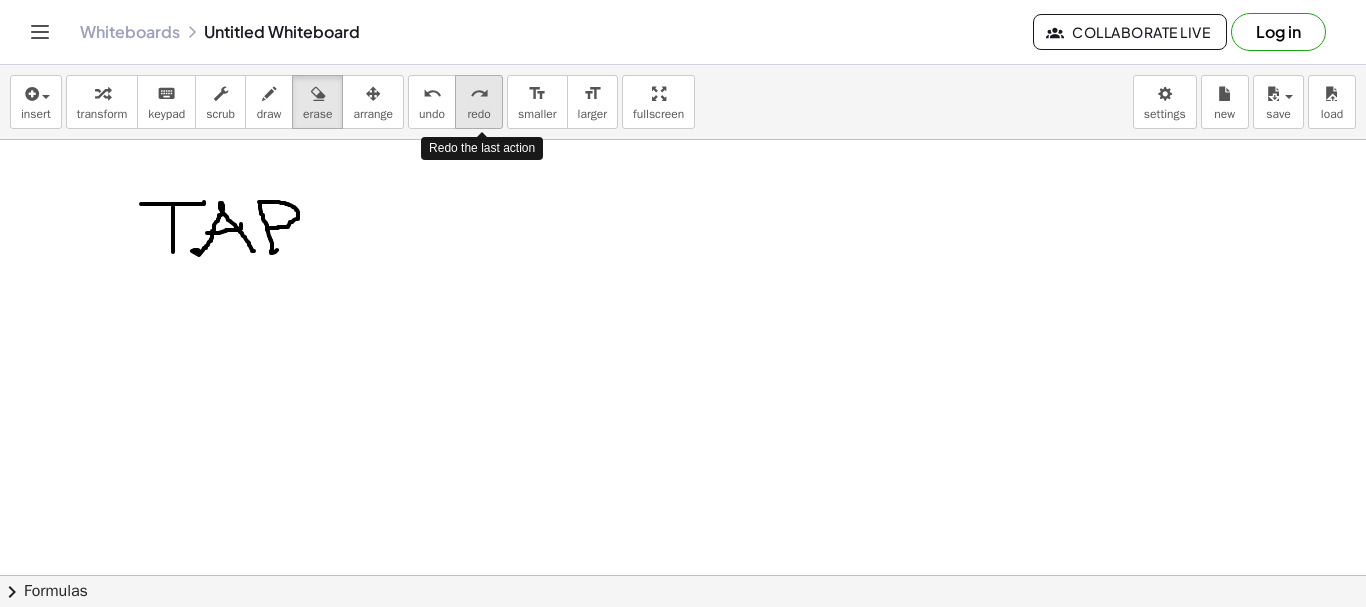click on "redo" at bounding box center (478, 114) 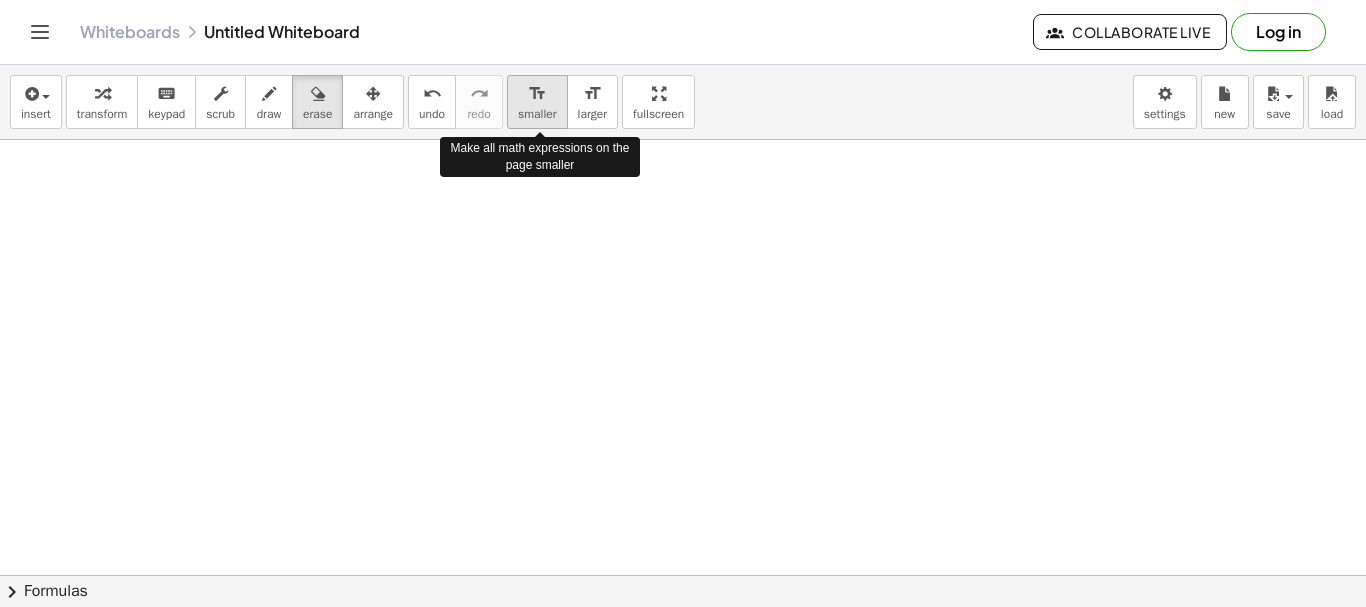 click on "format_size" at bounding box center (537, 94) 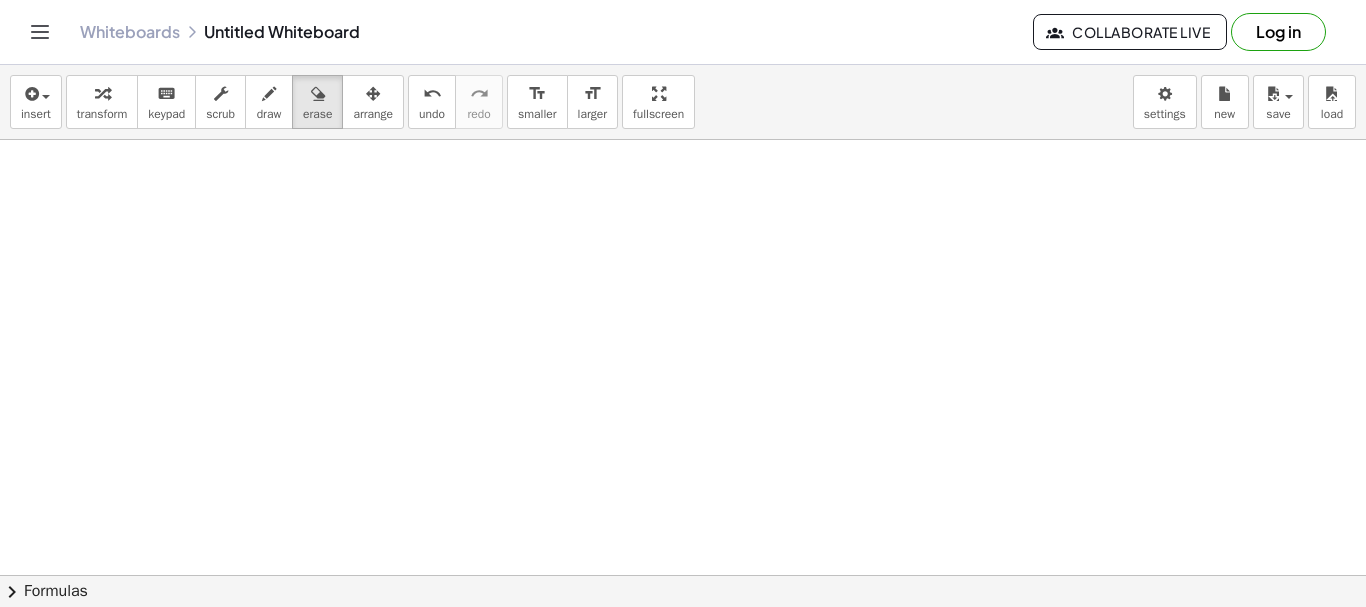 click at bounding box center [683, 240] 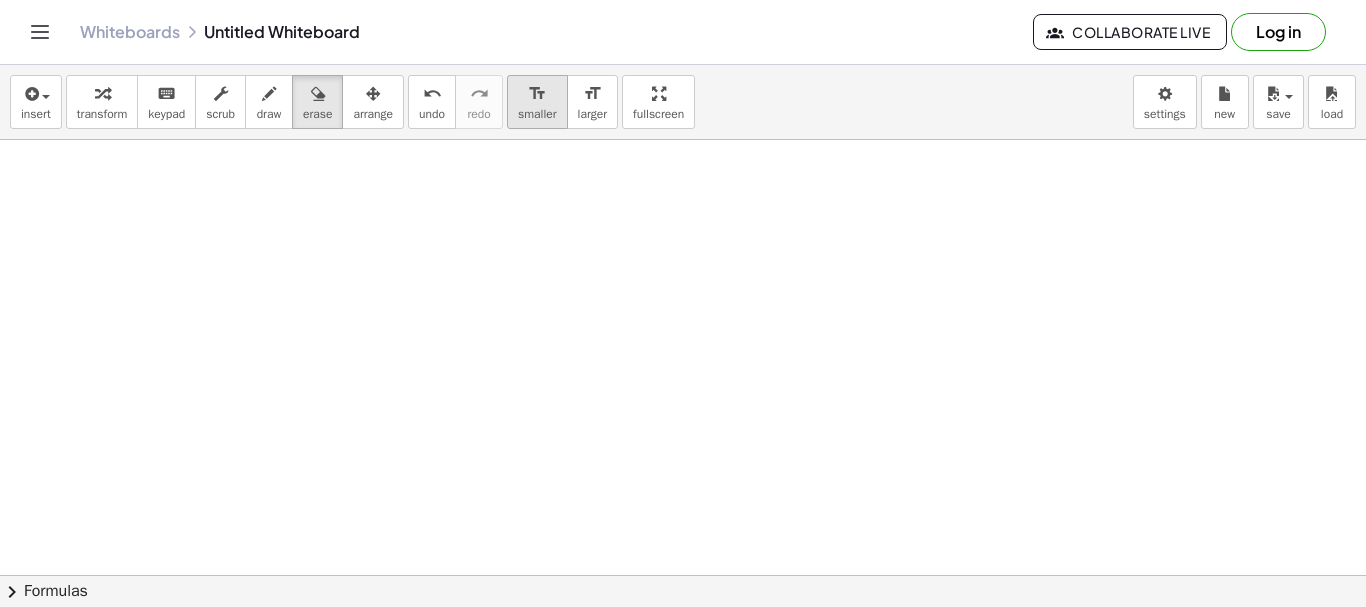 click on "smaller" at bounding box center (537, 114) 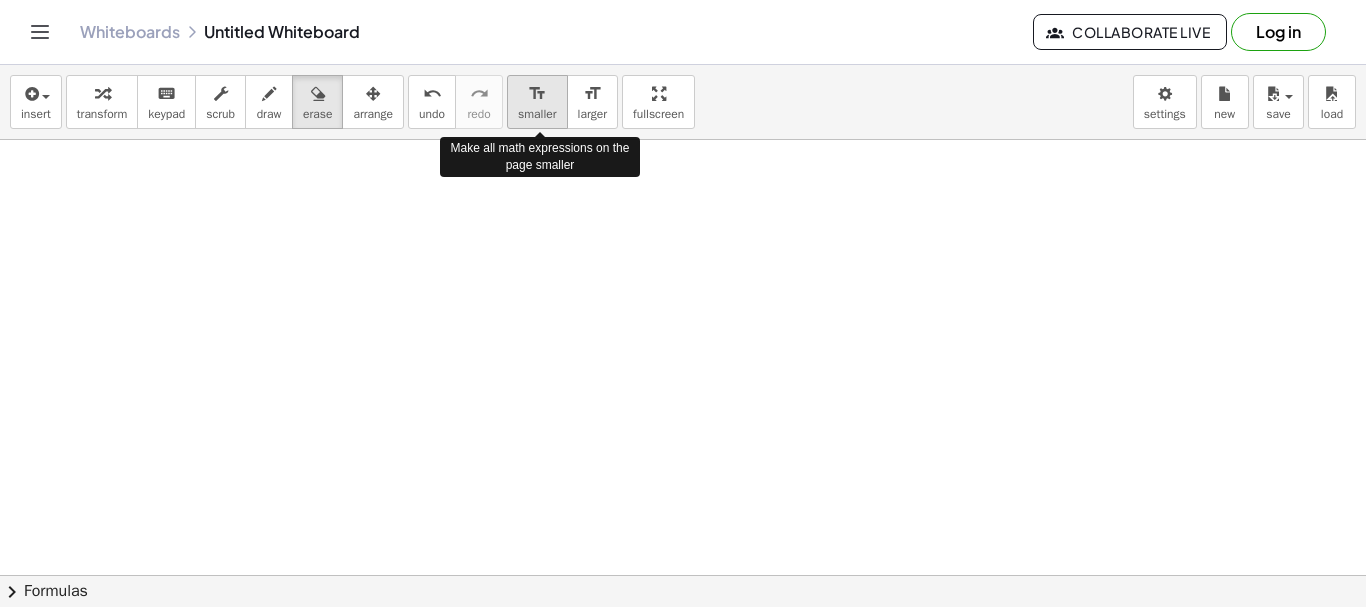 click on "smaller" at bounding box center [537, 114] 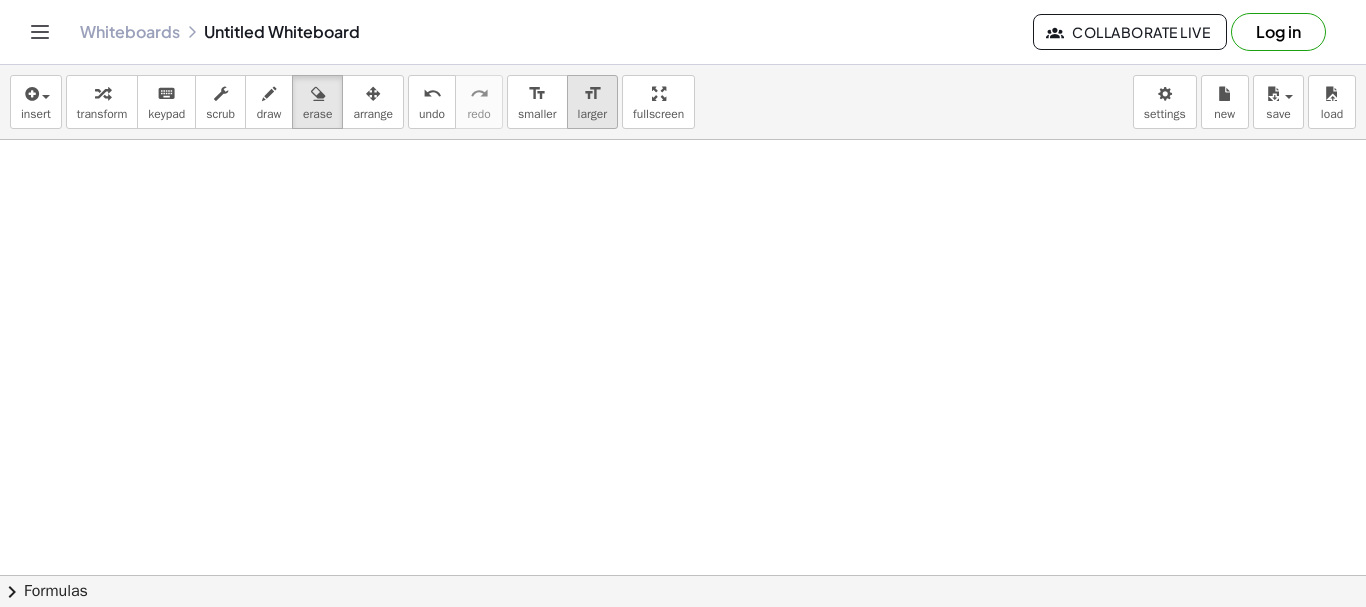 click on "larger" at bounding box center [592, 114] 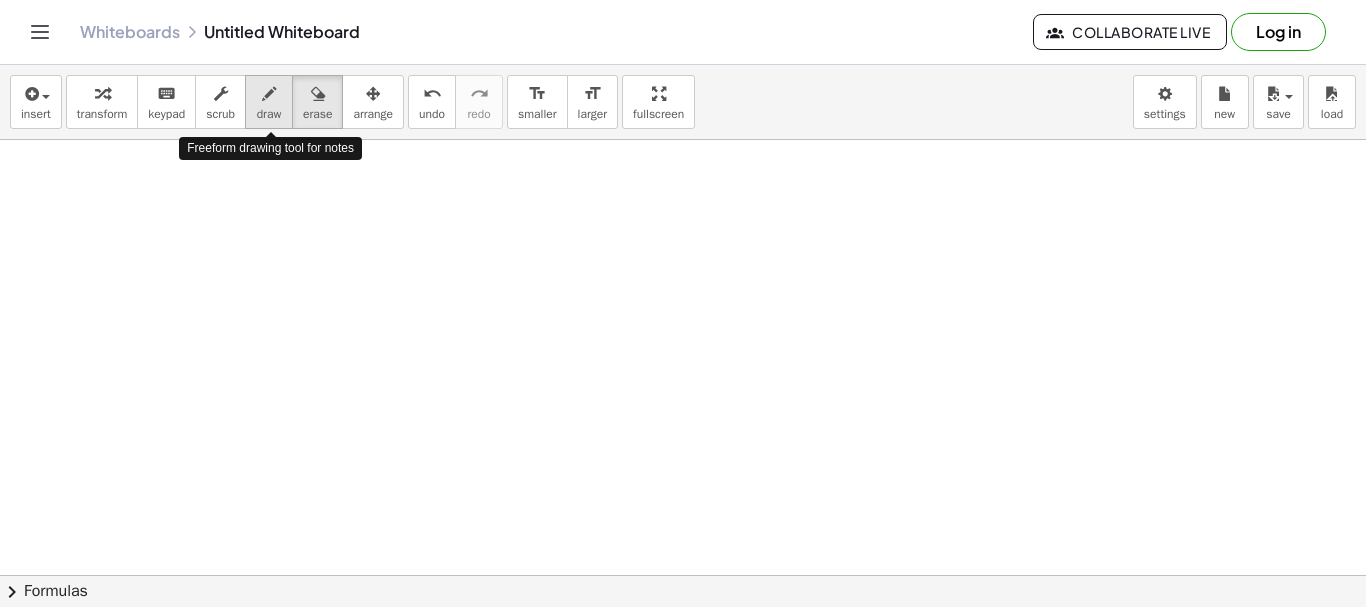 click on "draw" at bounding box center [269, 102] 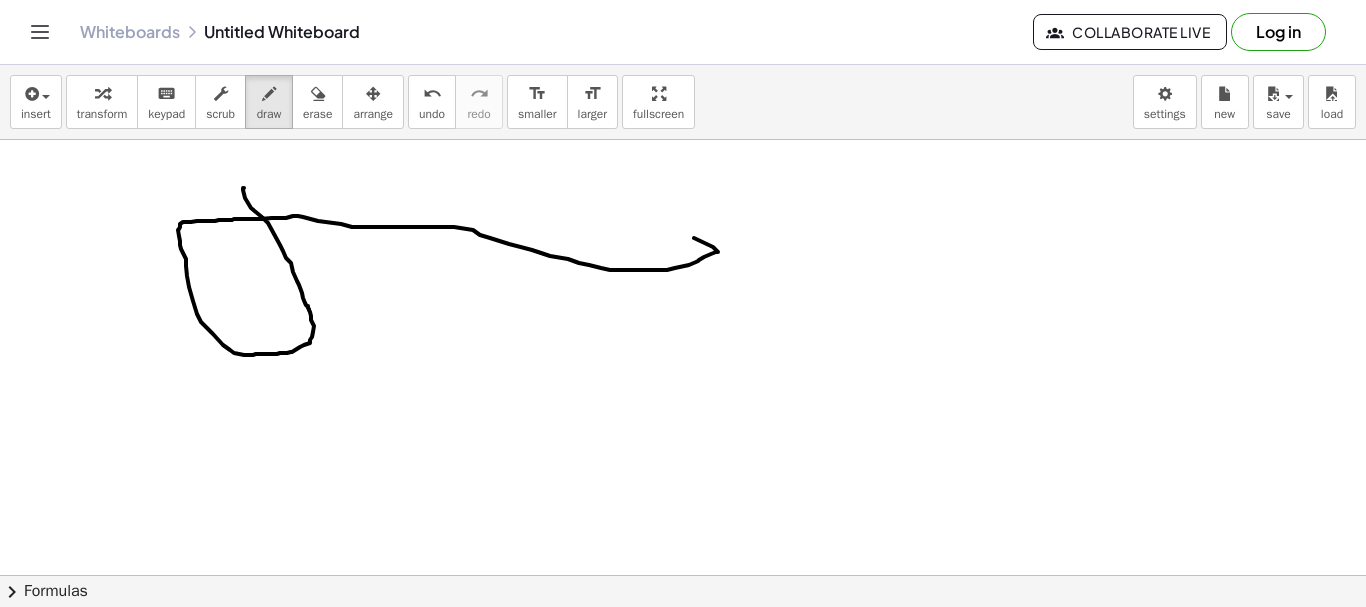 drag, startPoint x: 244, startPoint y: 188, endPoint x: 668, endPoint y: 228, distance: 425.8826 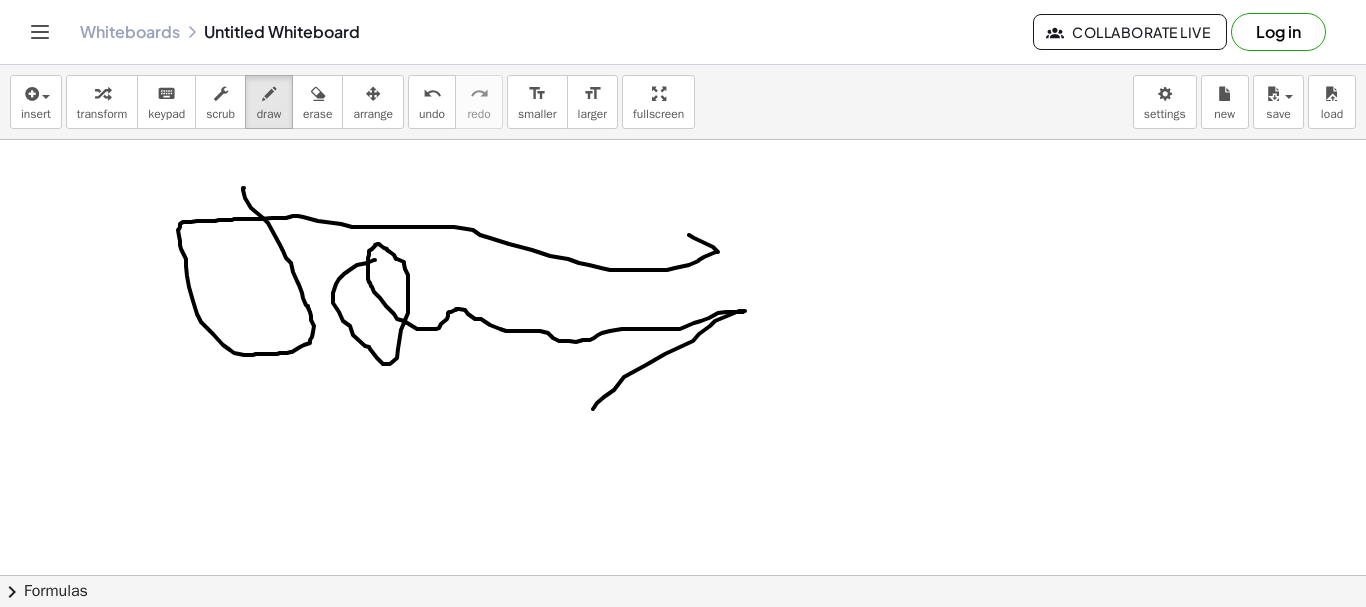 drag, startPoint x: 375, startPoint y: 260, endPoint x: 585, endPoint y: 414, distance: 260.41504 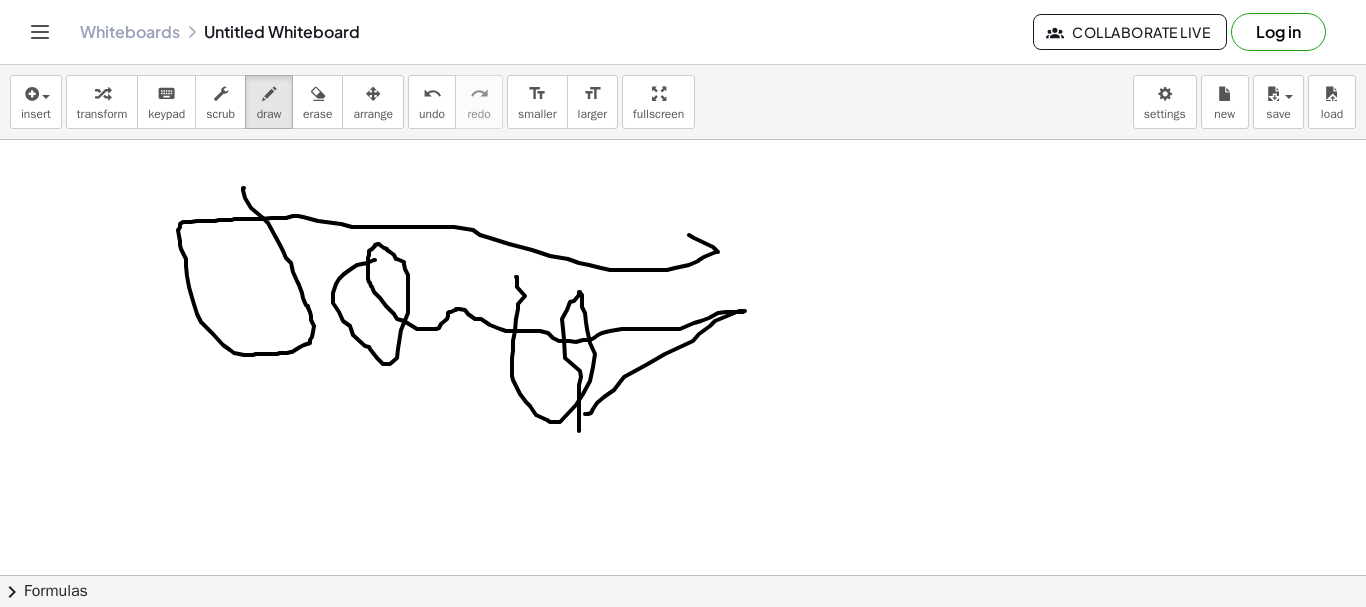 drag, startPoint x: 517, startPoint y: 281, endPoint x: 458, endPoint y: 328, distance: 75.43209 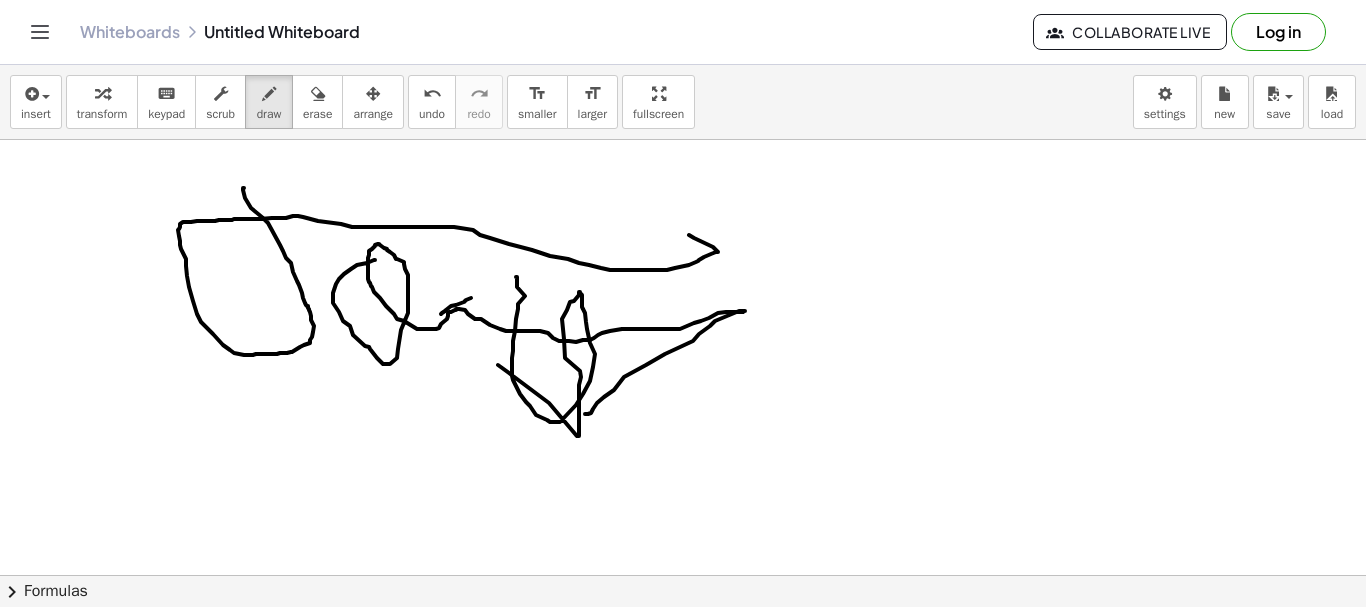 drag, startPoint x: 441, startPoint y: 314, endPoint x: 479, endPoint y: 292, distance: 43.908997 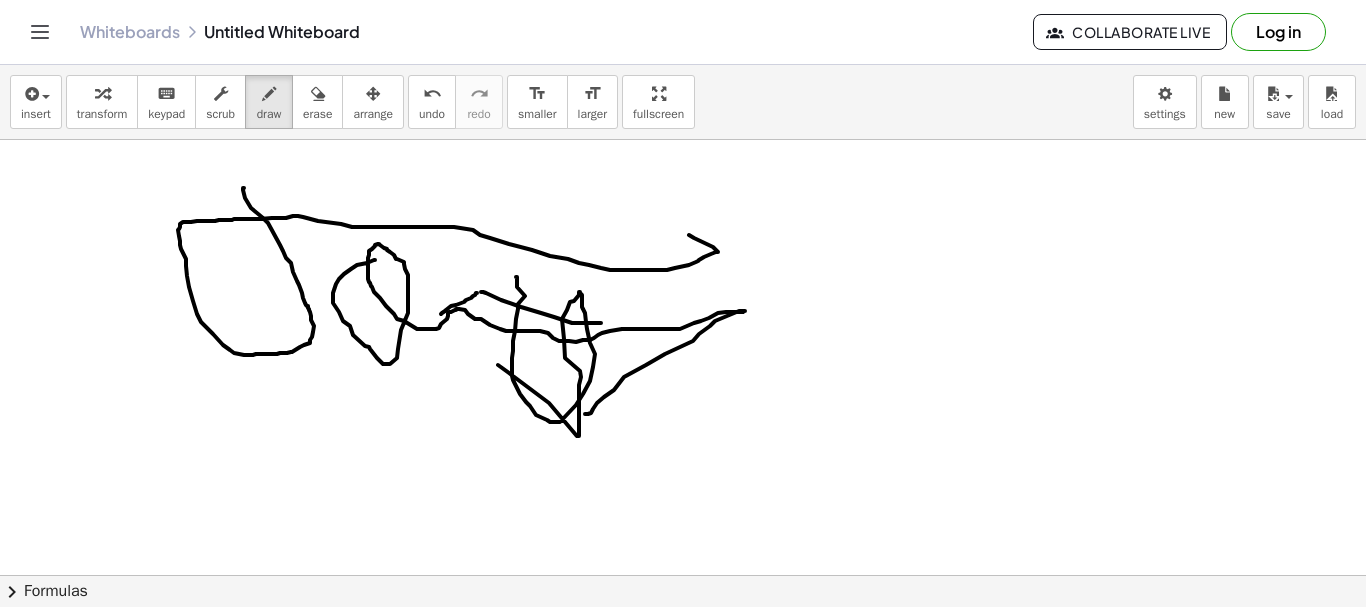 drag, startPoint x: 481, startPoint y: 292, endPoint x: 578, endPoint y: 312, distance: 99.0404 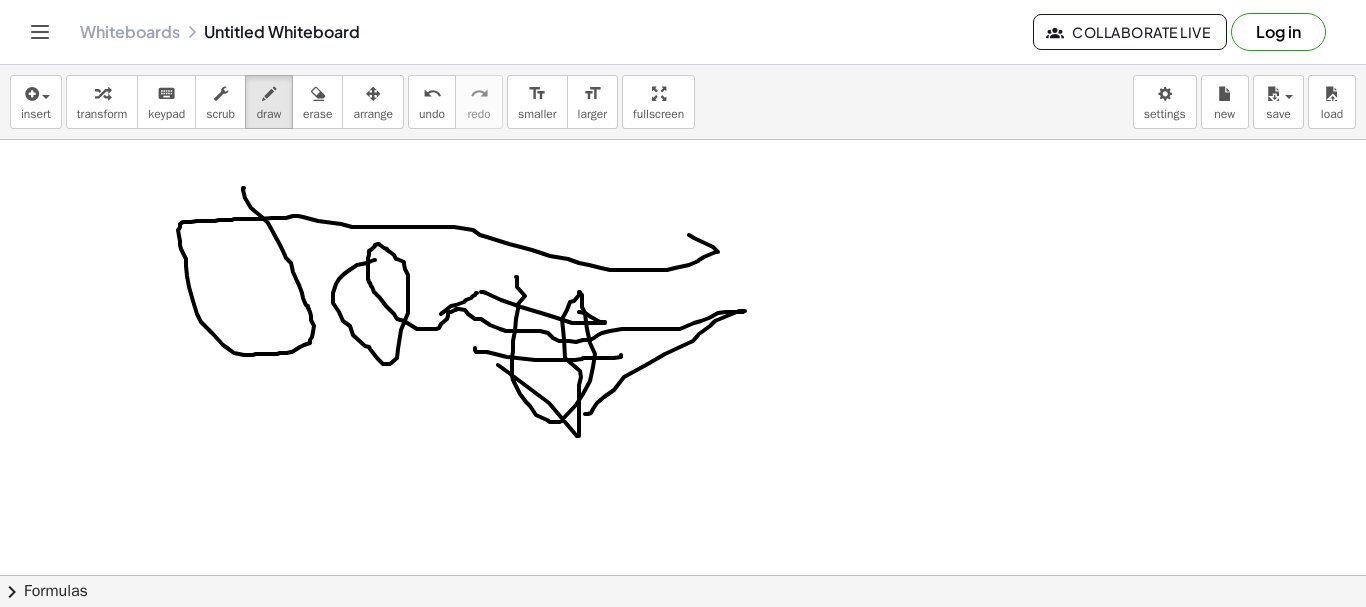 drag, startPoint x: 475, startPoint y: 348, endPoint x: 606, endPoint y: 353, distance: 131.09538 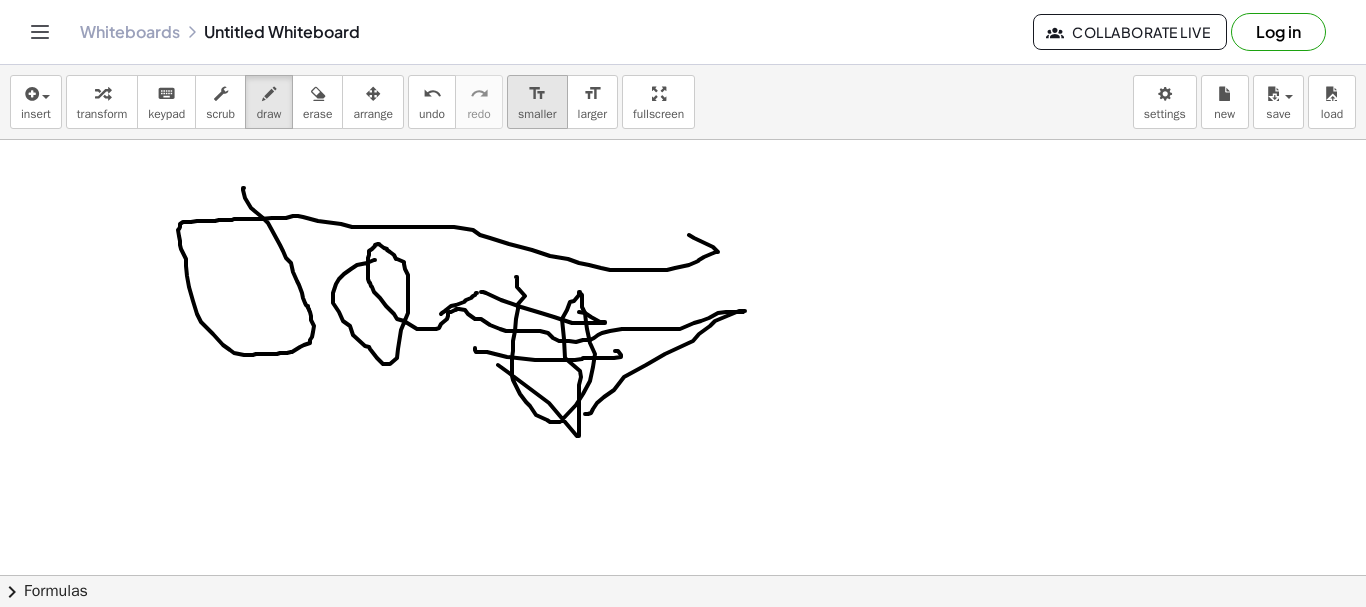click on "smaller" at bounding box center (537, 114) 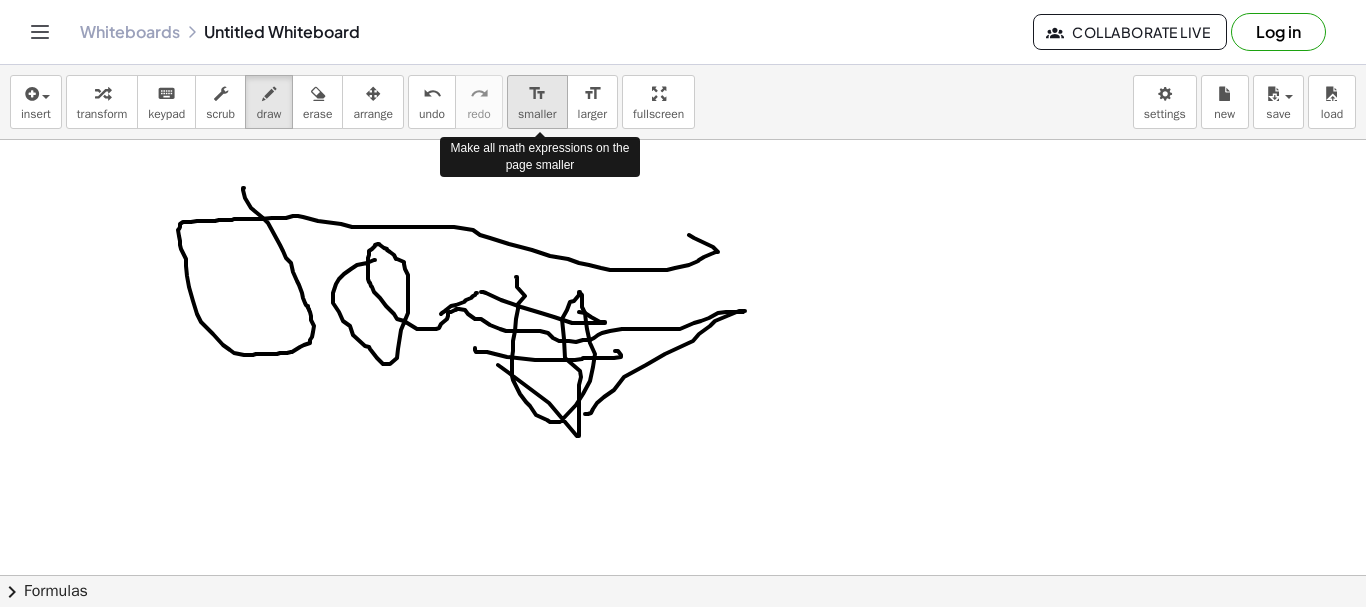 click on "smaller" at bounding box center [537, 114] 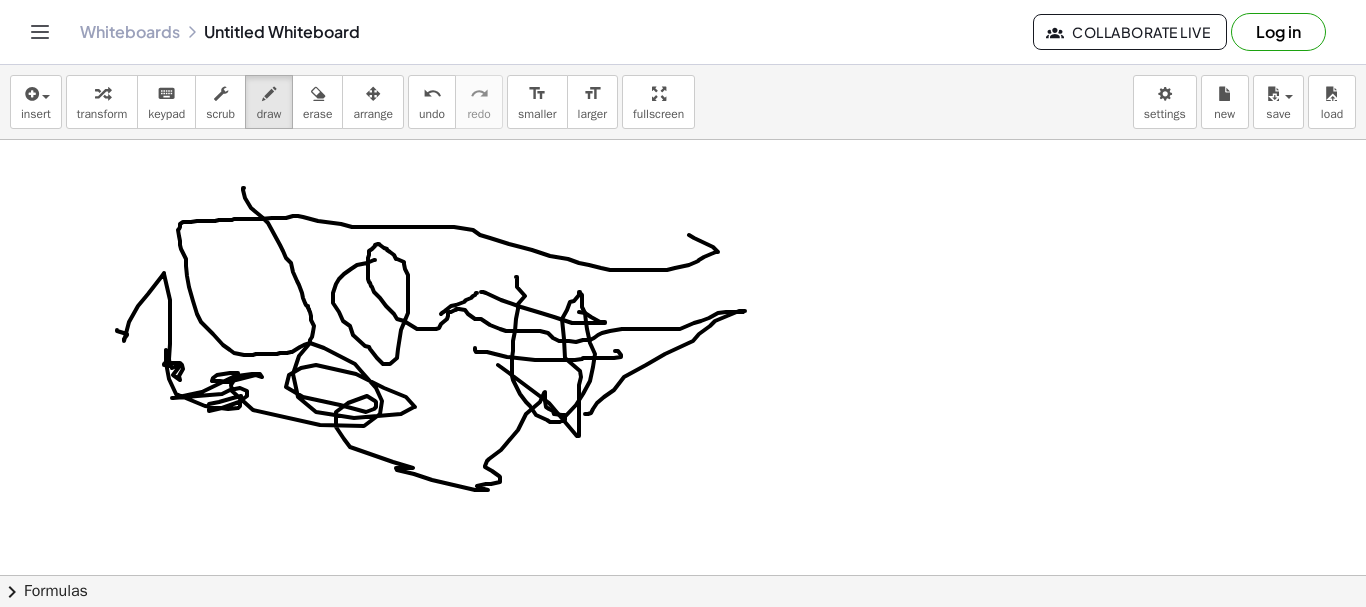 drag, startPoint x: 117, startPoint y: 330, endPoint x: 562, endPoint y: 441, distance: 458.63492 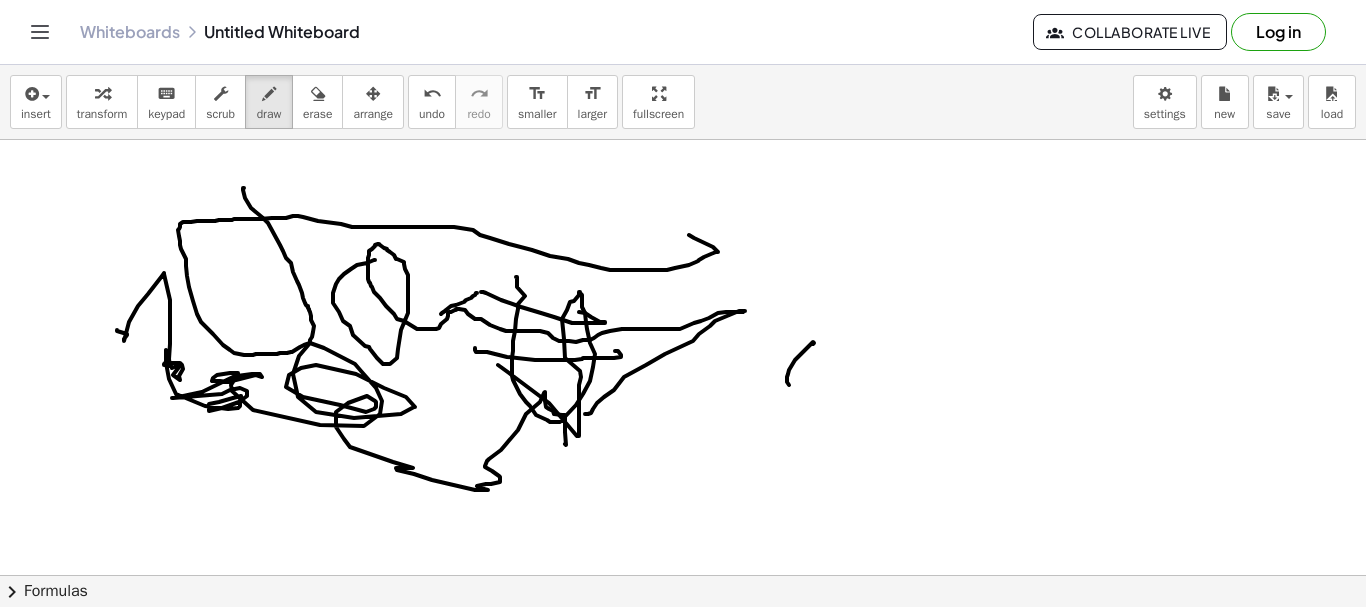 drag, startPoint x: 813, startPoint y: 344, endPoint x: 792, endPoint y: 380, distance: 41.677334 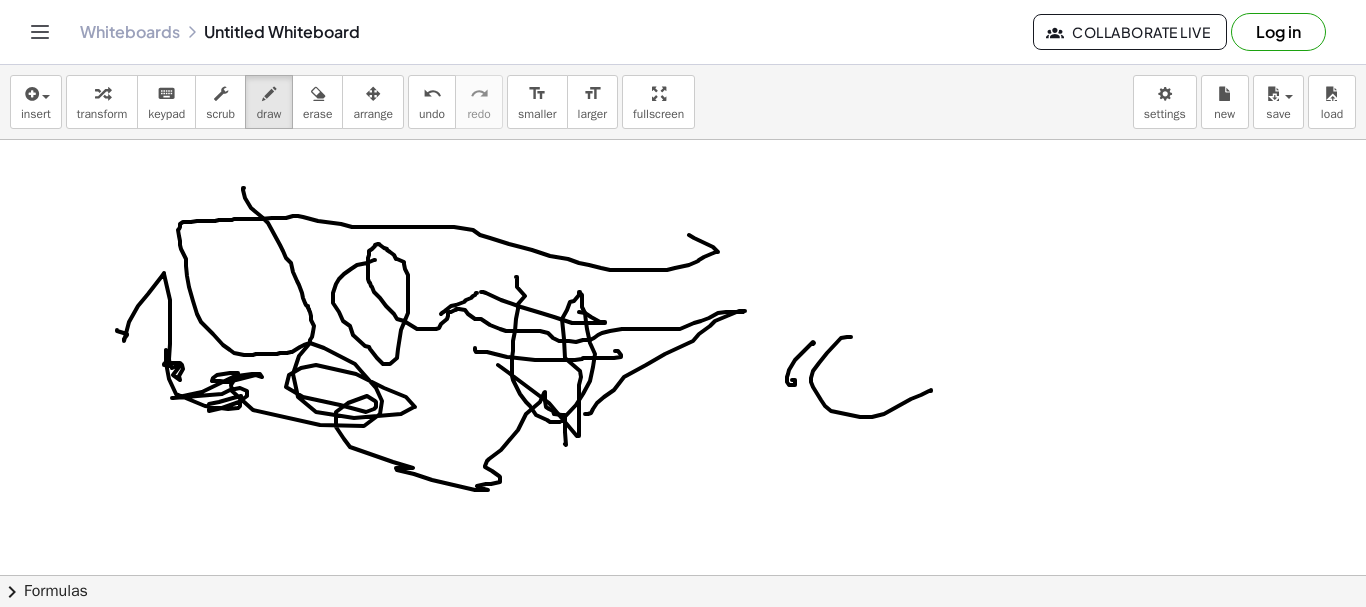 drag, startPoint x: 851, startPoint y: 337, endPoint x: 931, endPoint y: 390, distance: 95.96353 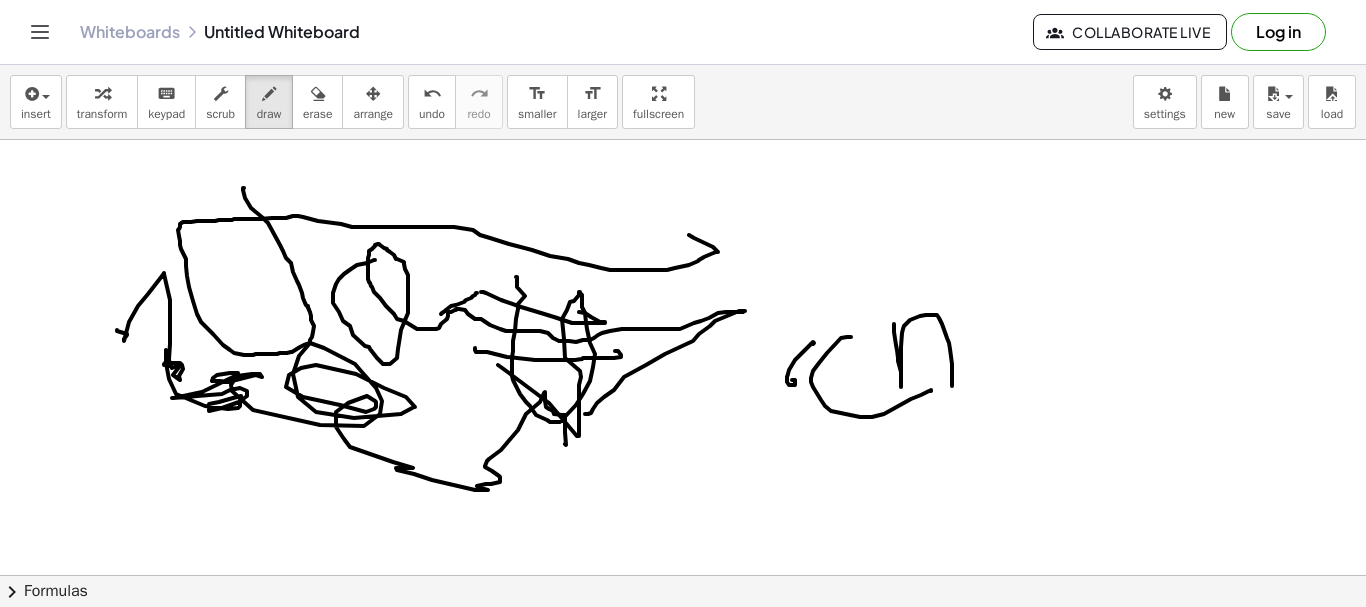 drag, startPoint x: 894, startPoint y: 324, endPoint x: 953, endPoint y: 392, distance: 90.02777 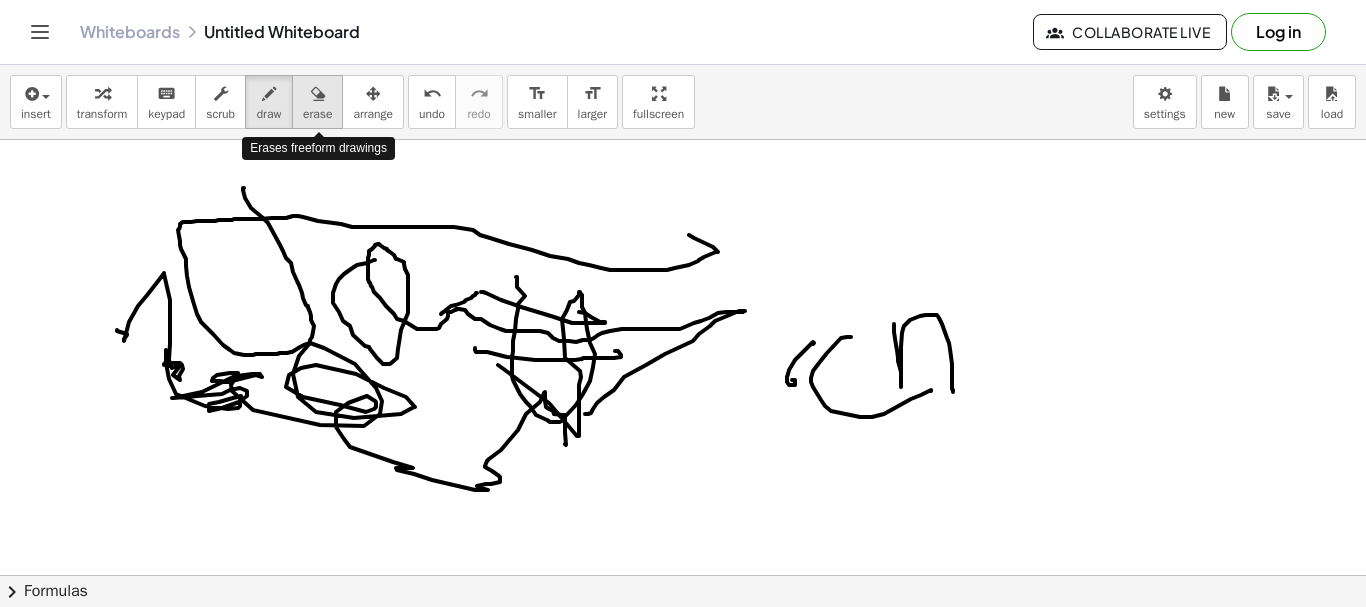 drag, startPoint x: 318, startPoint y: 104, endPoint x: 306, endPoint y: 105, distance: 12.0415945 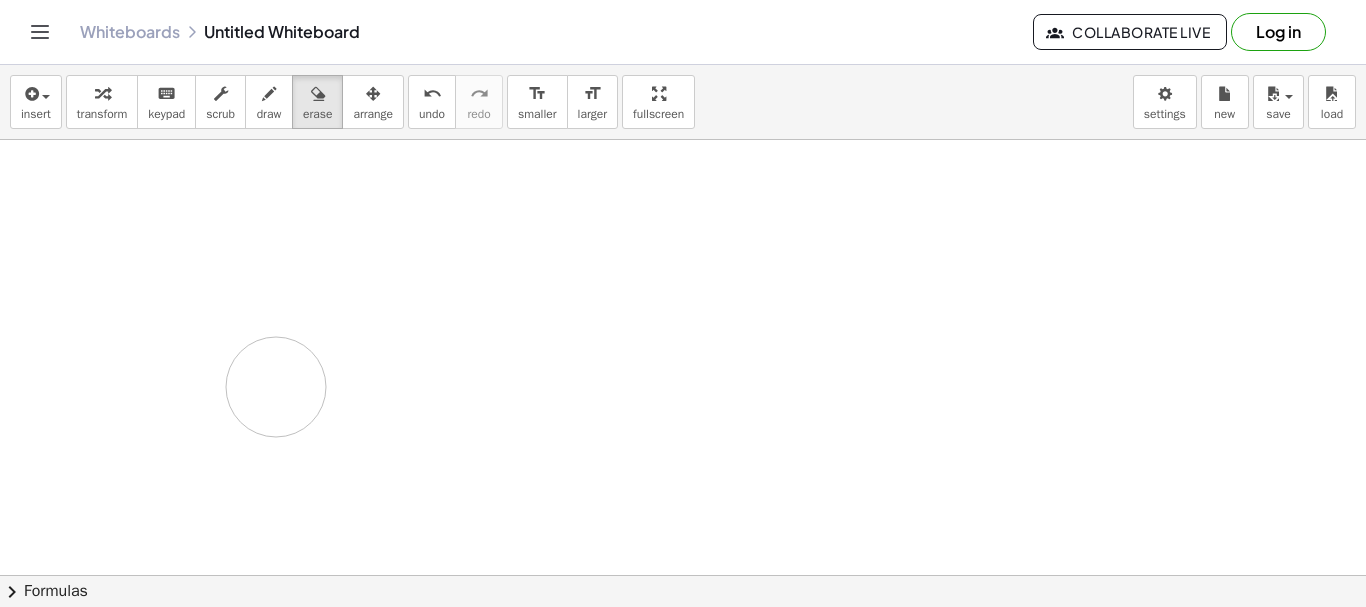 drag, startPoint x: 106, startPoint y: 231, endPoint x: 271, endPoint y: 387, distance: 227.07048 